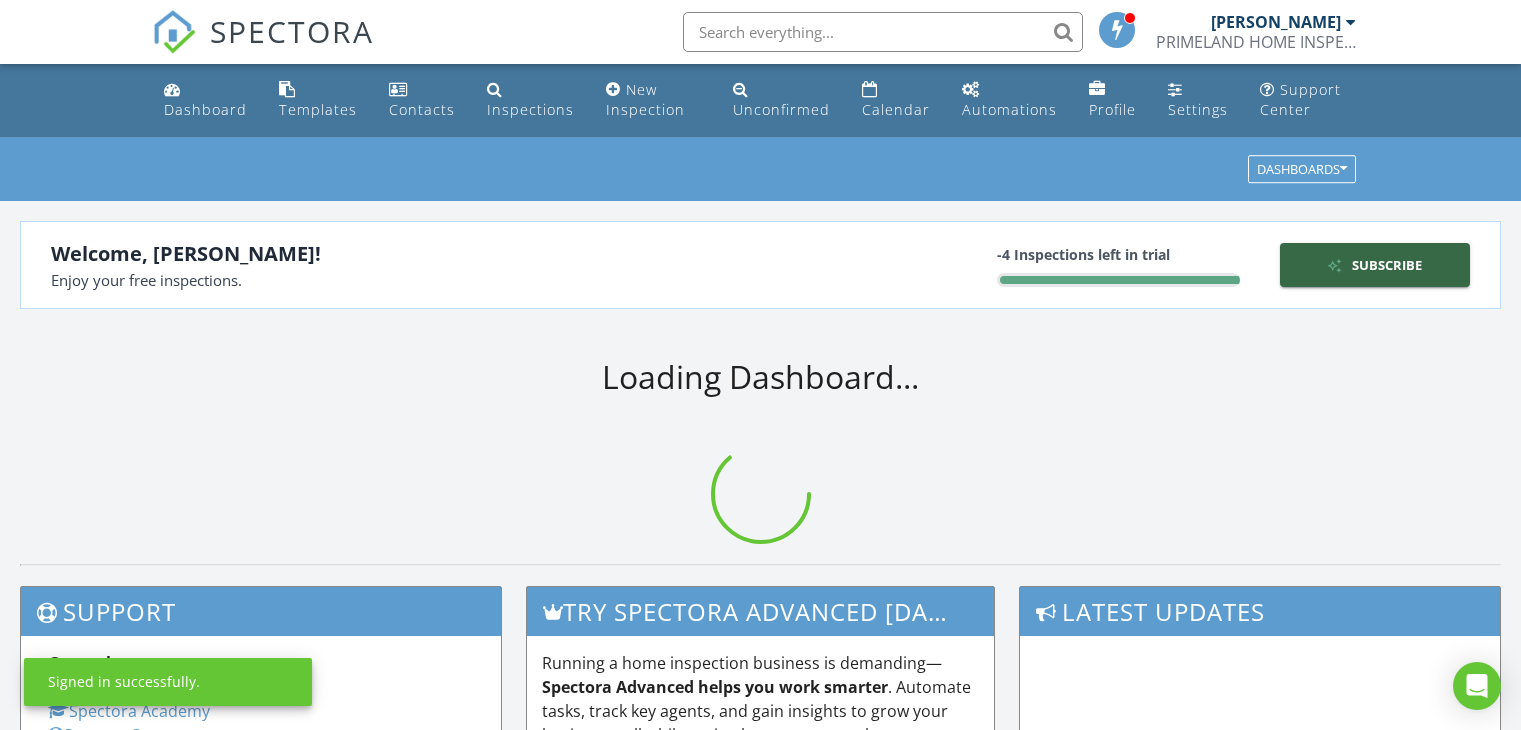 scroll, scrollTop: 0, scrollLeft: 0, axis: both 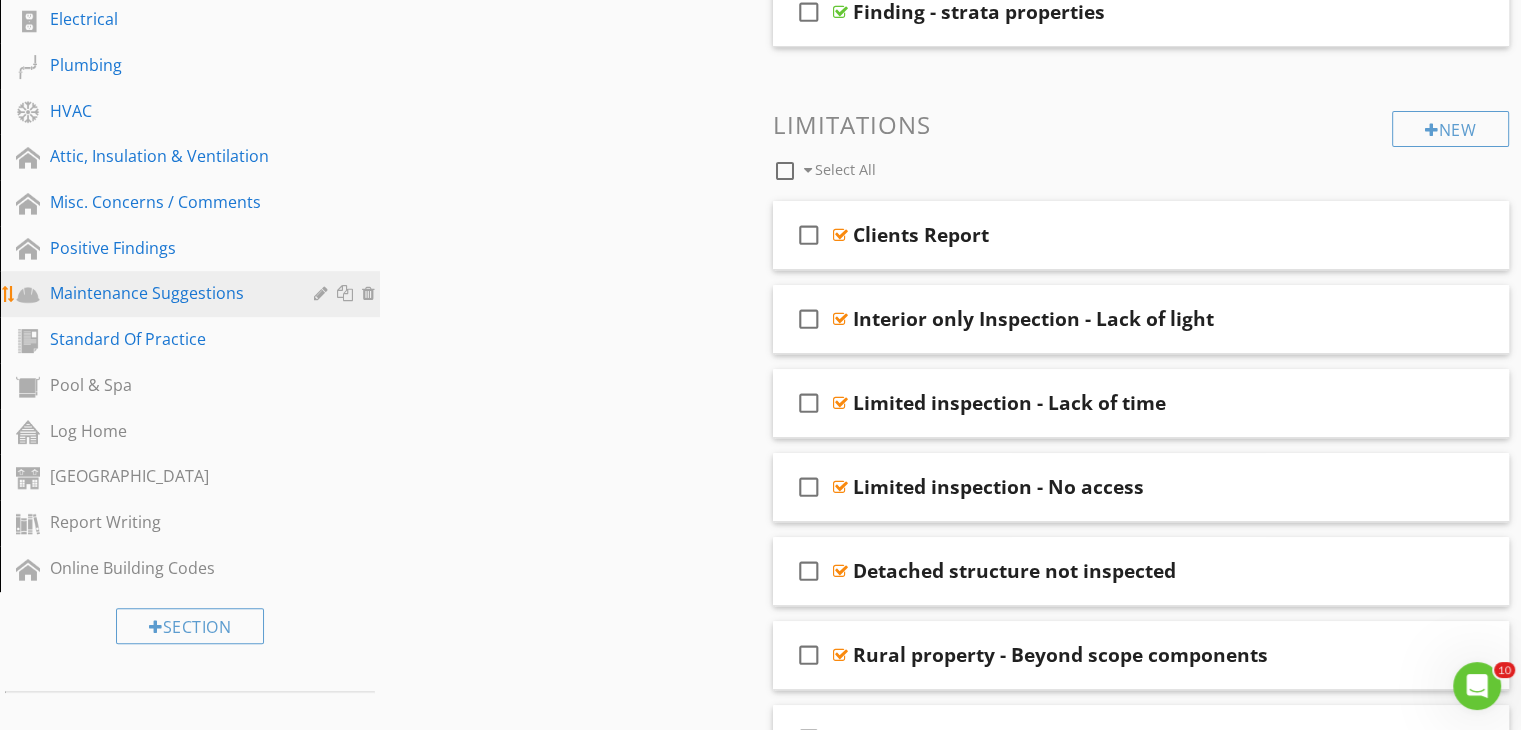 click on "Maintenance Suggestions" at bounding box center (167, 293) 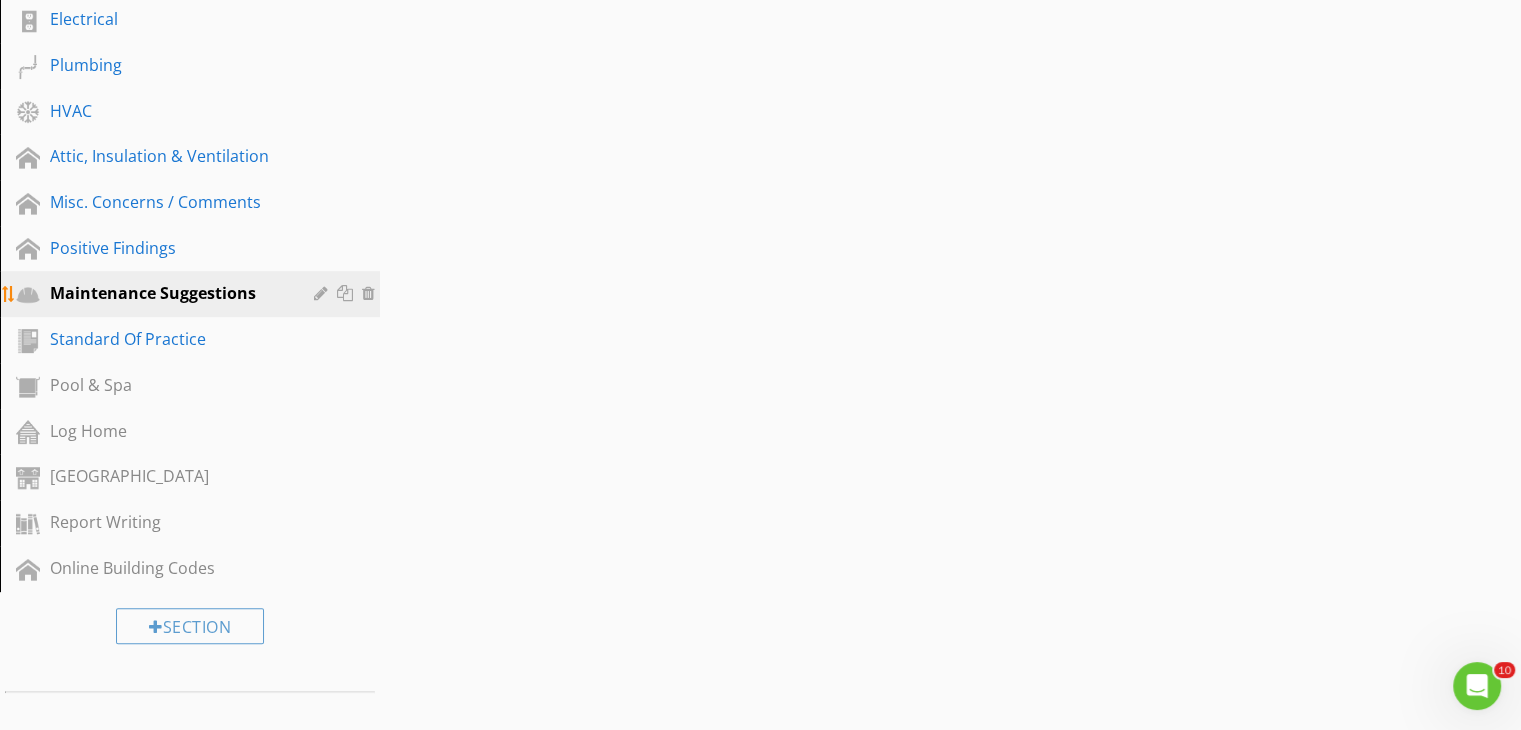 scroll, scrollTop: 695, scrollLeft: 0, axis: vertical 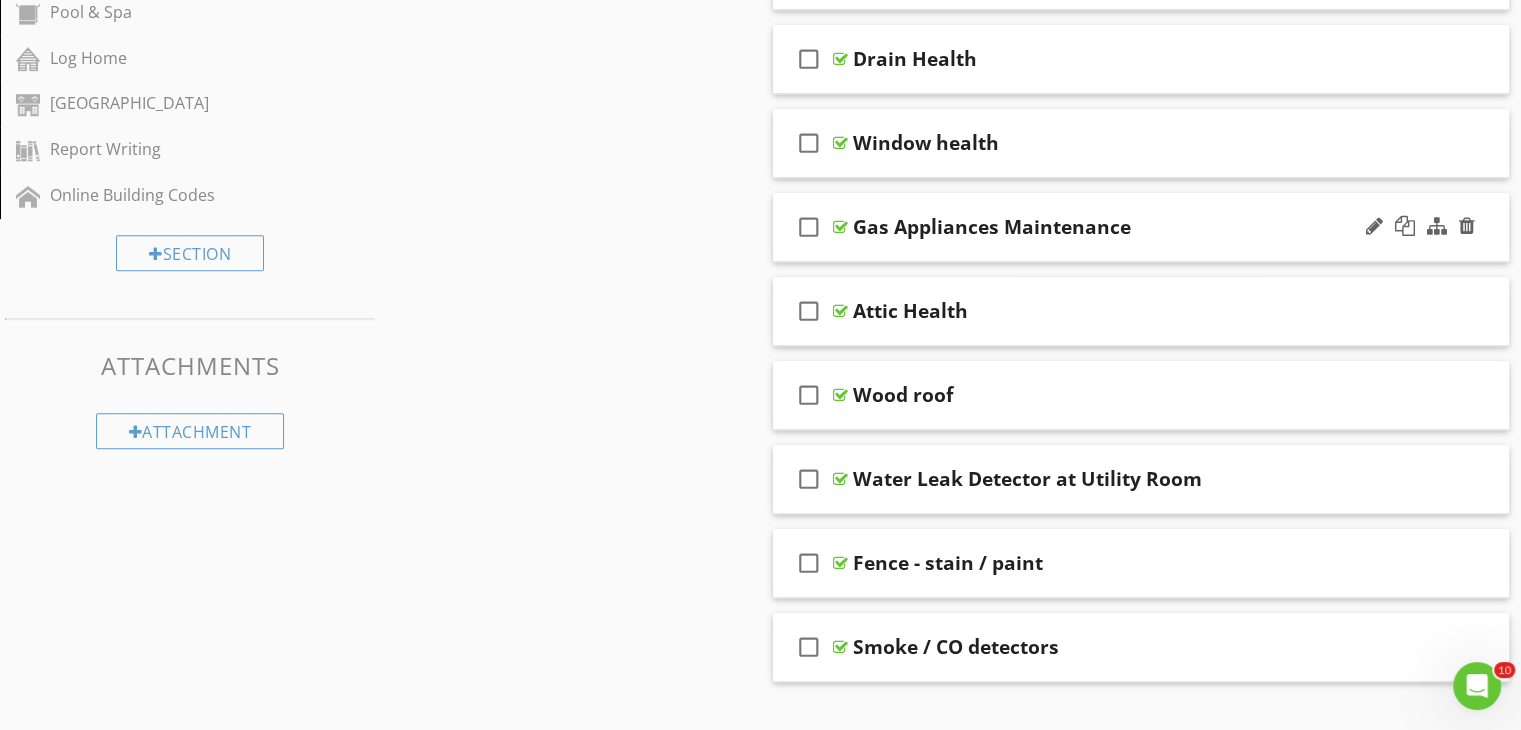 click on "check_box_outline_blank
Gas Appliances Maintenance" at bounding box center (1141, 227) 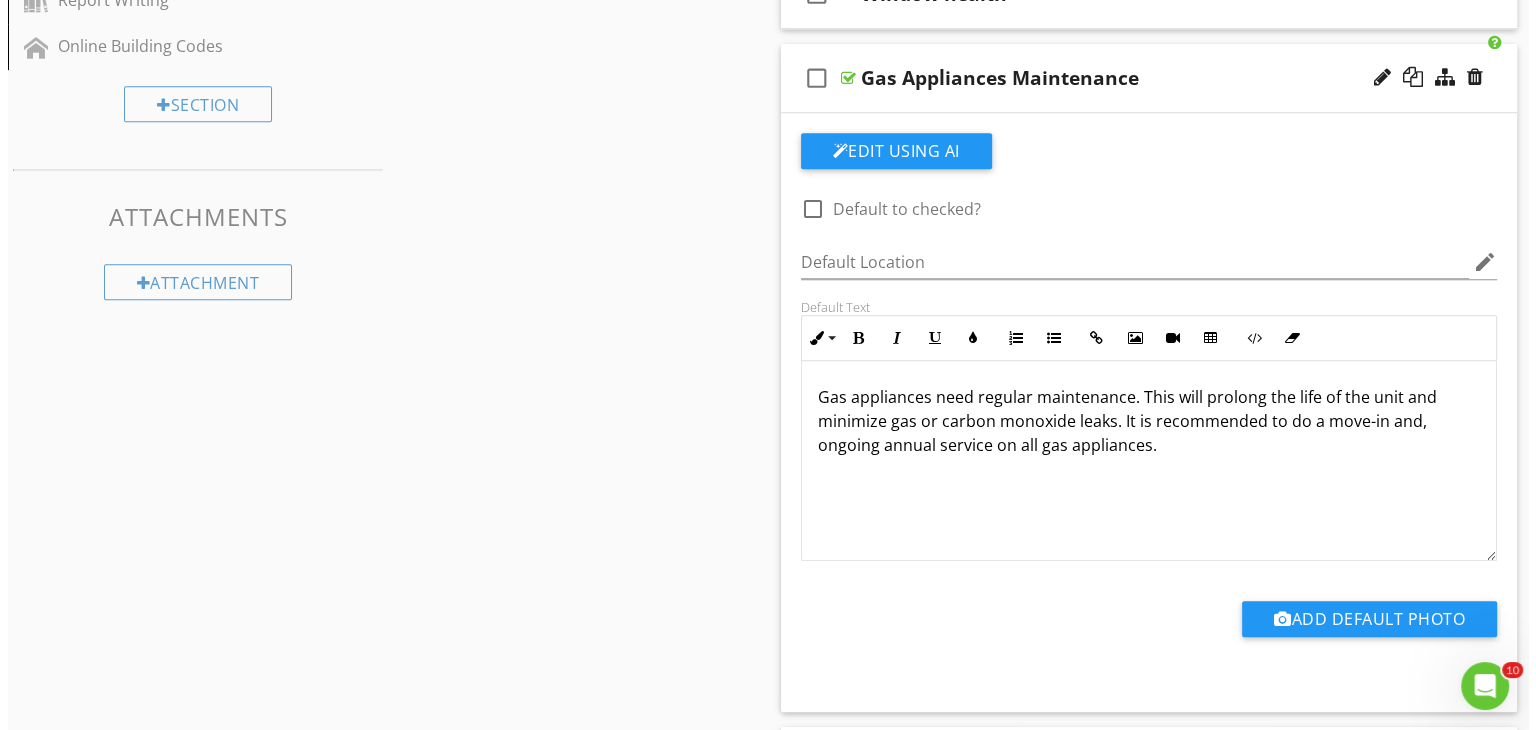 scroll, scrollTop: 1211, scrollLeft: 0, axis: vertical 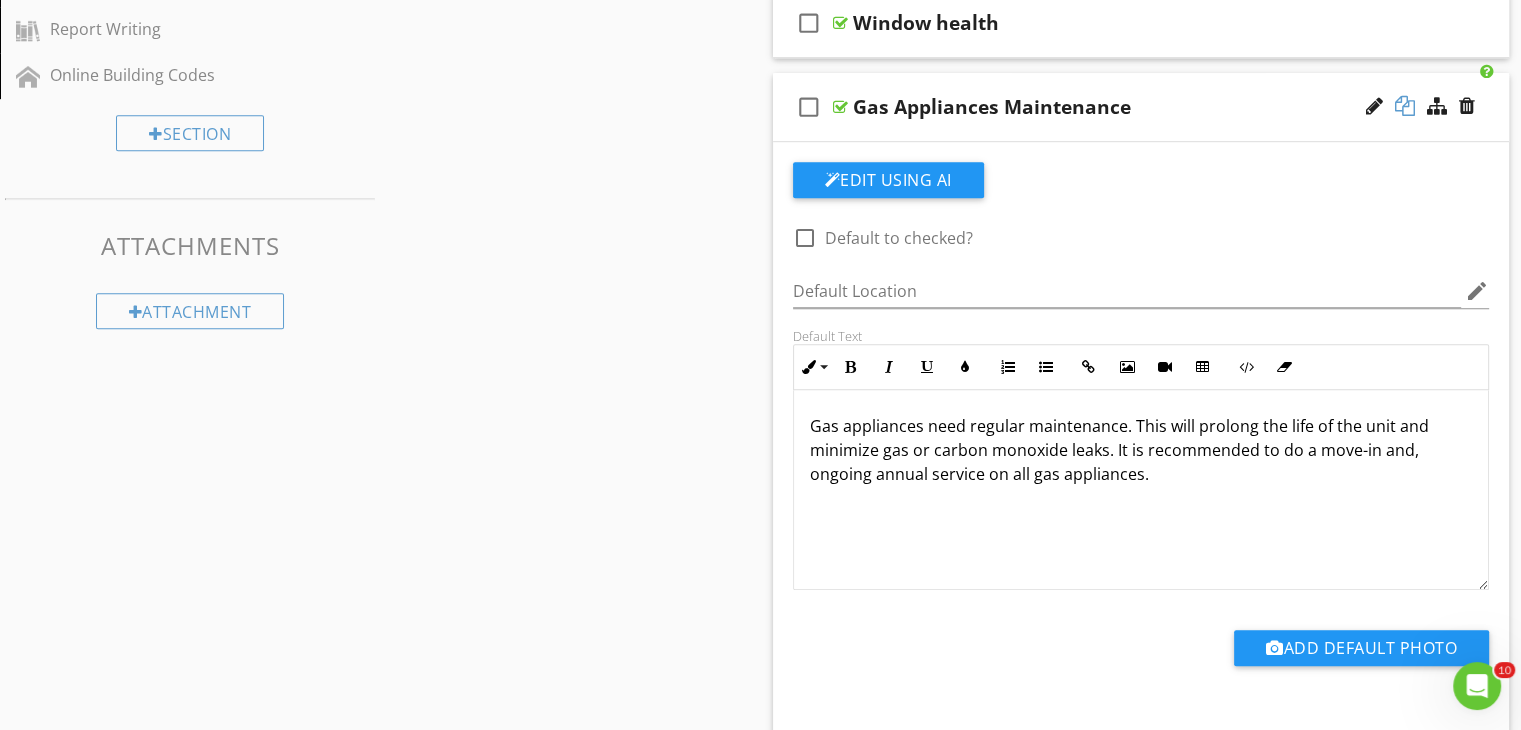 click at bounding box center [1405, 106] 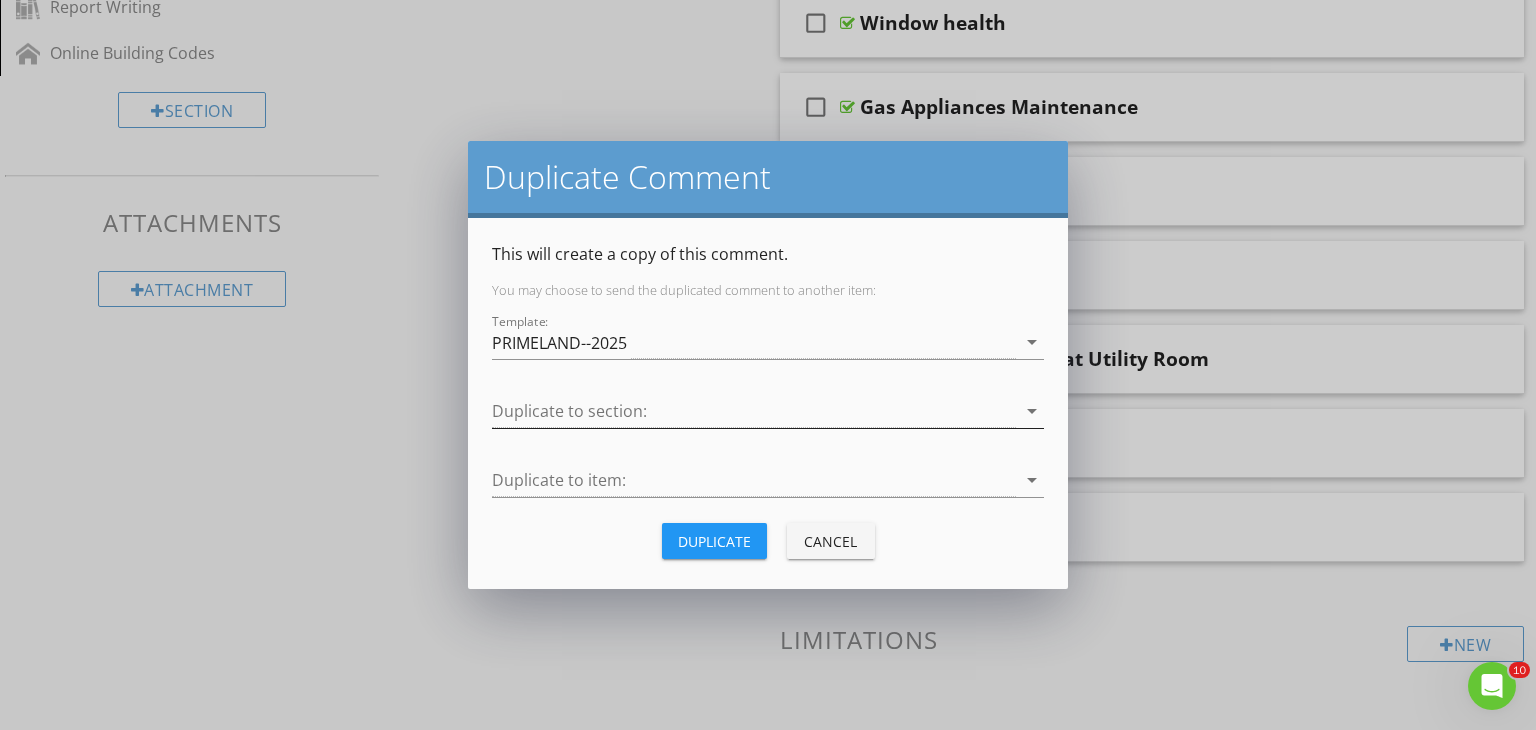 click at bounding box center [754, 411] 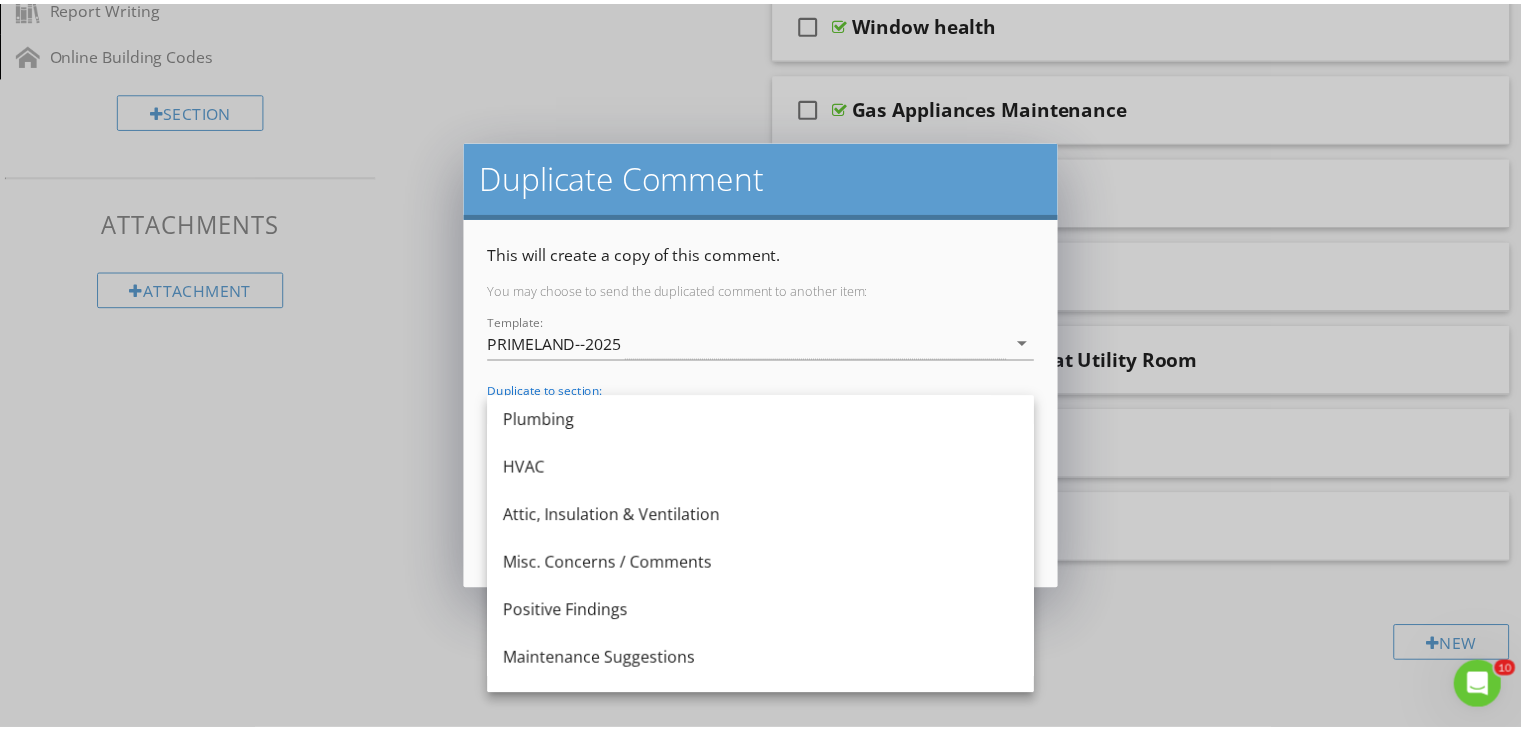 scroll, scrollTop: 520, scrollLeft: 0, axis: vertical 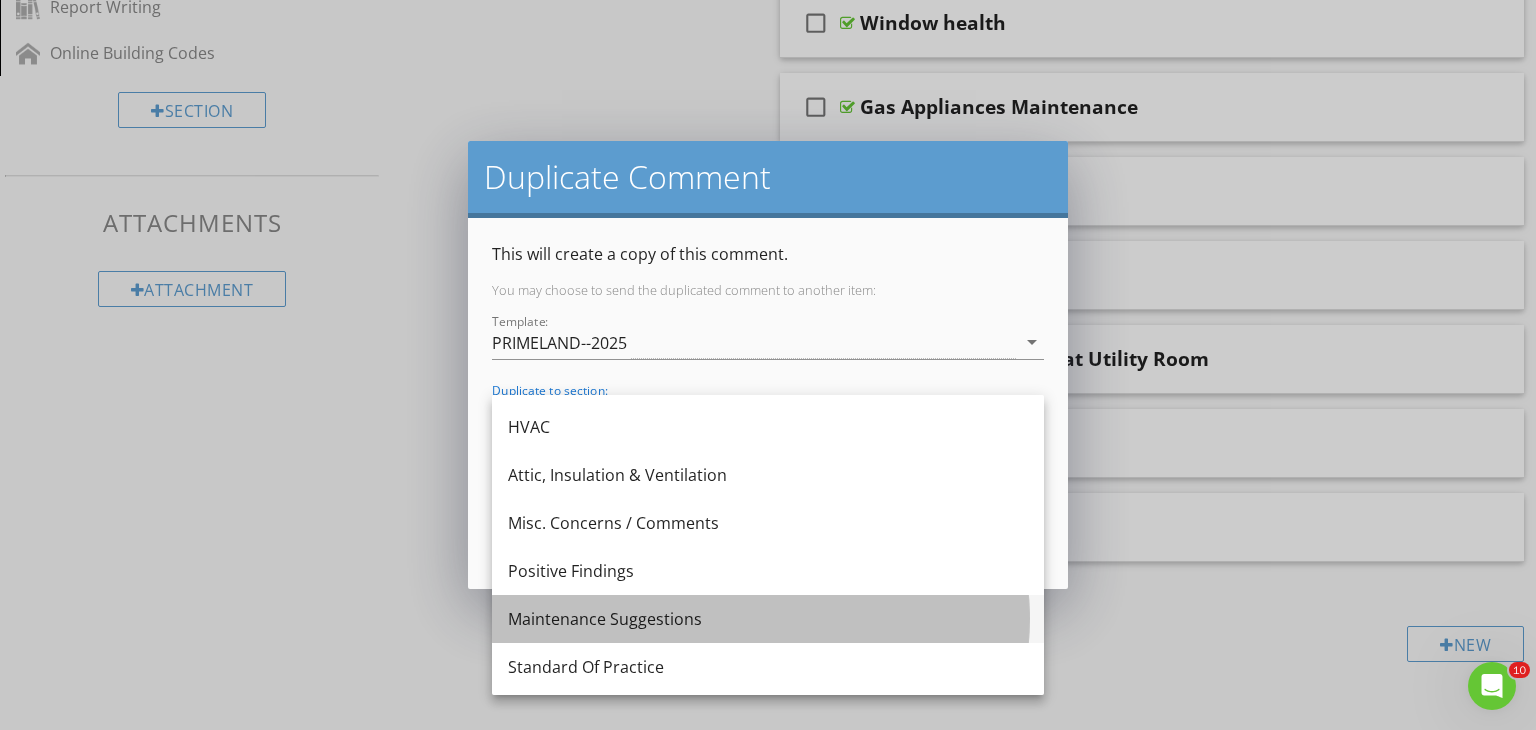 click on "Maintenance Suggestions" at bounding box center [768, 619] 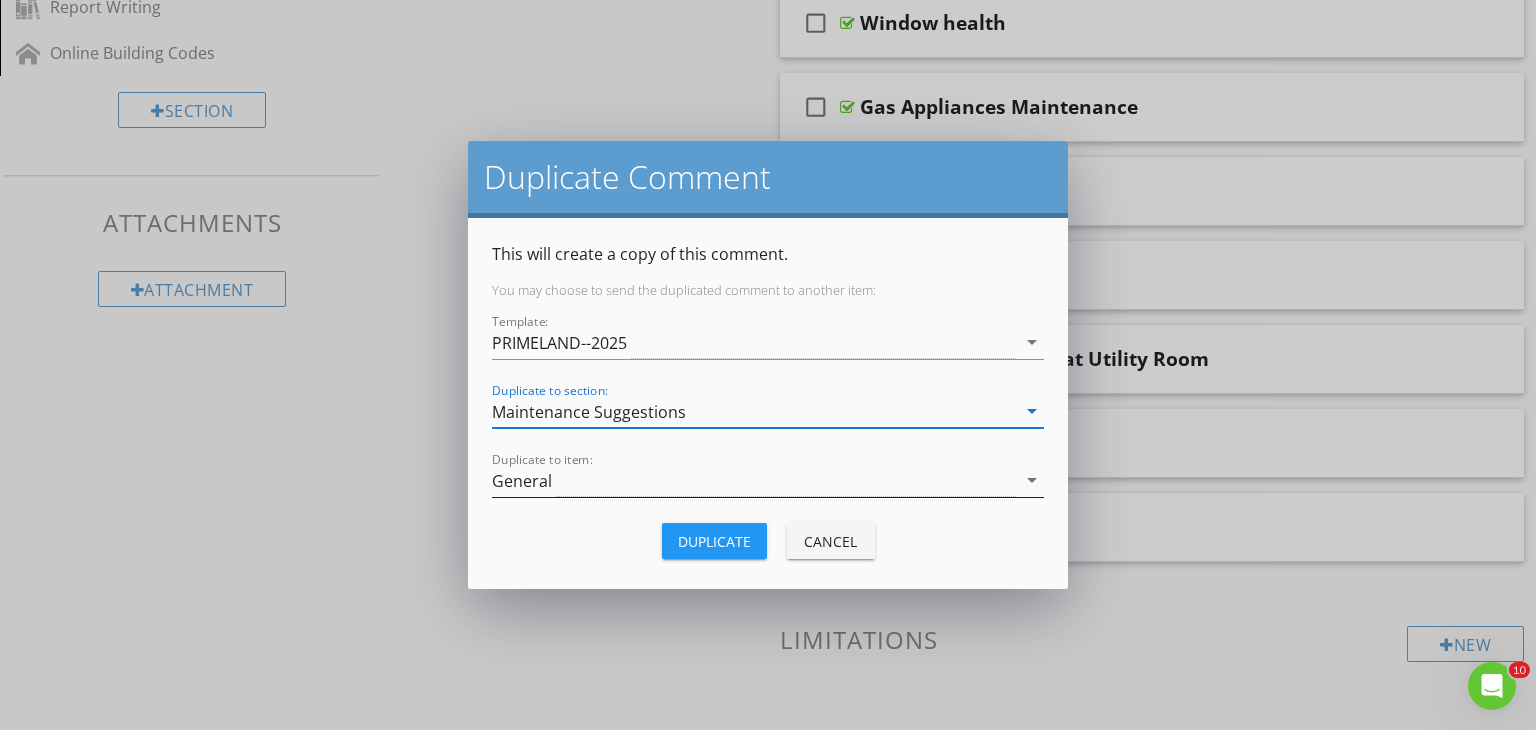 click on "arrow_drop_down" at bounding box center [1032, 480] 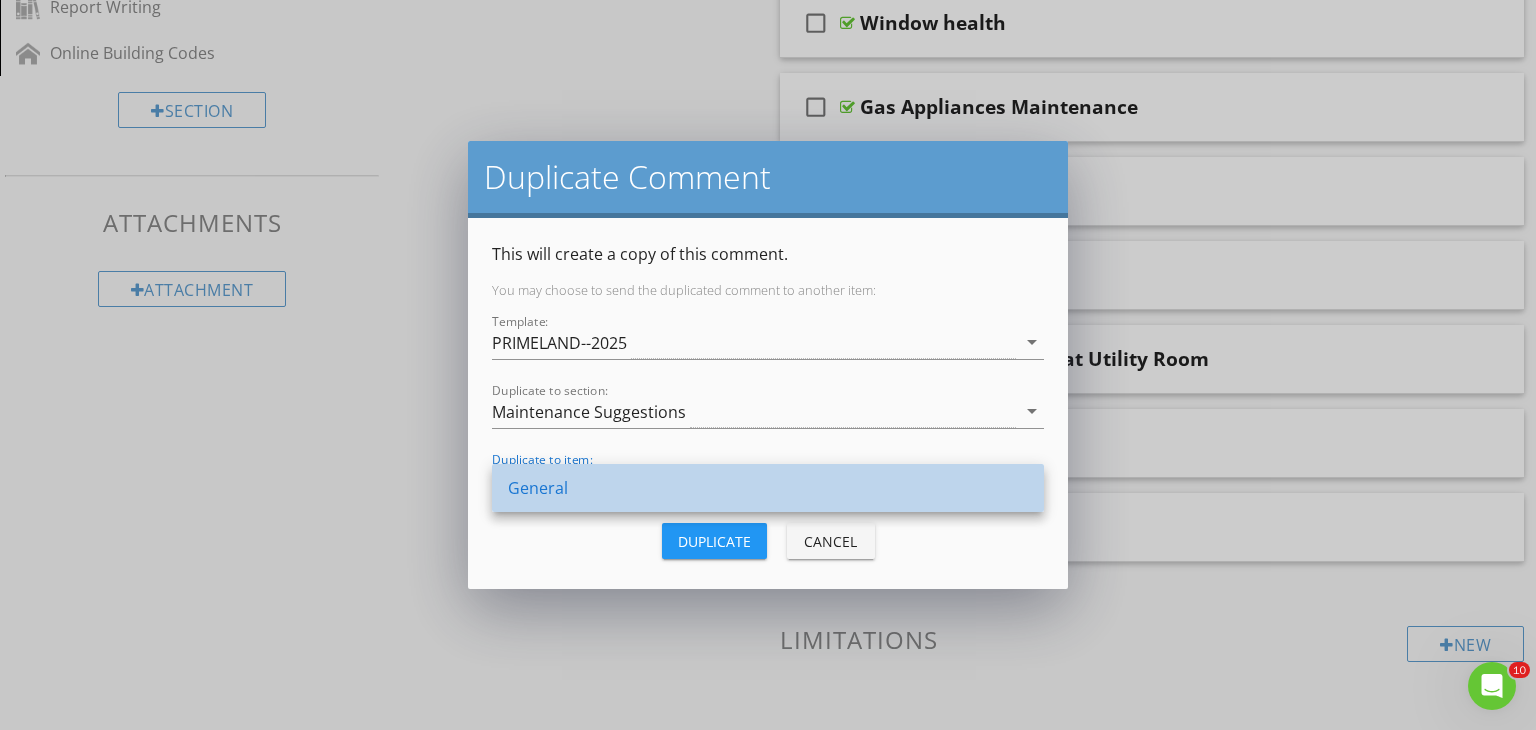 click on "General" at bounding box center (768, 488) 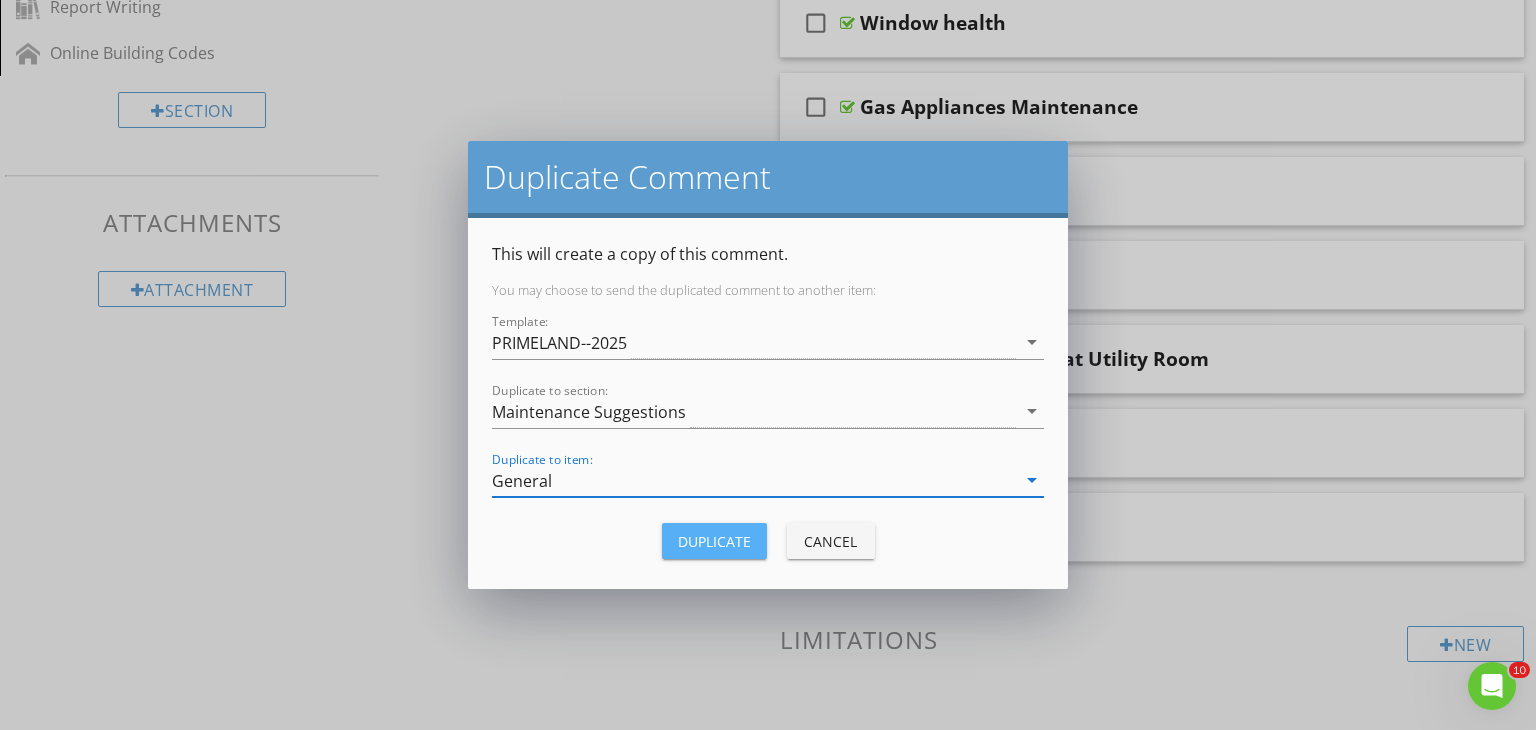 click on "Duplicate" at bounding box center [714, 541] 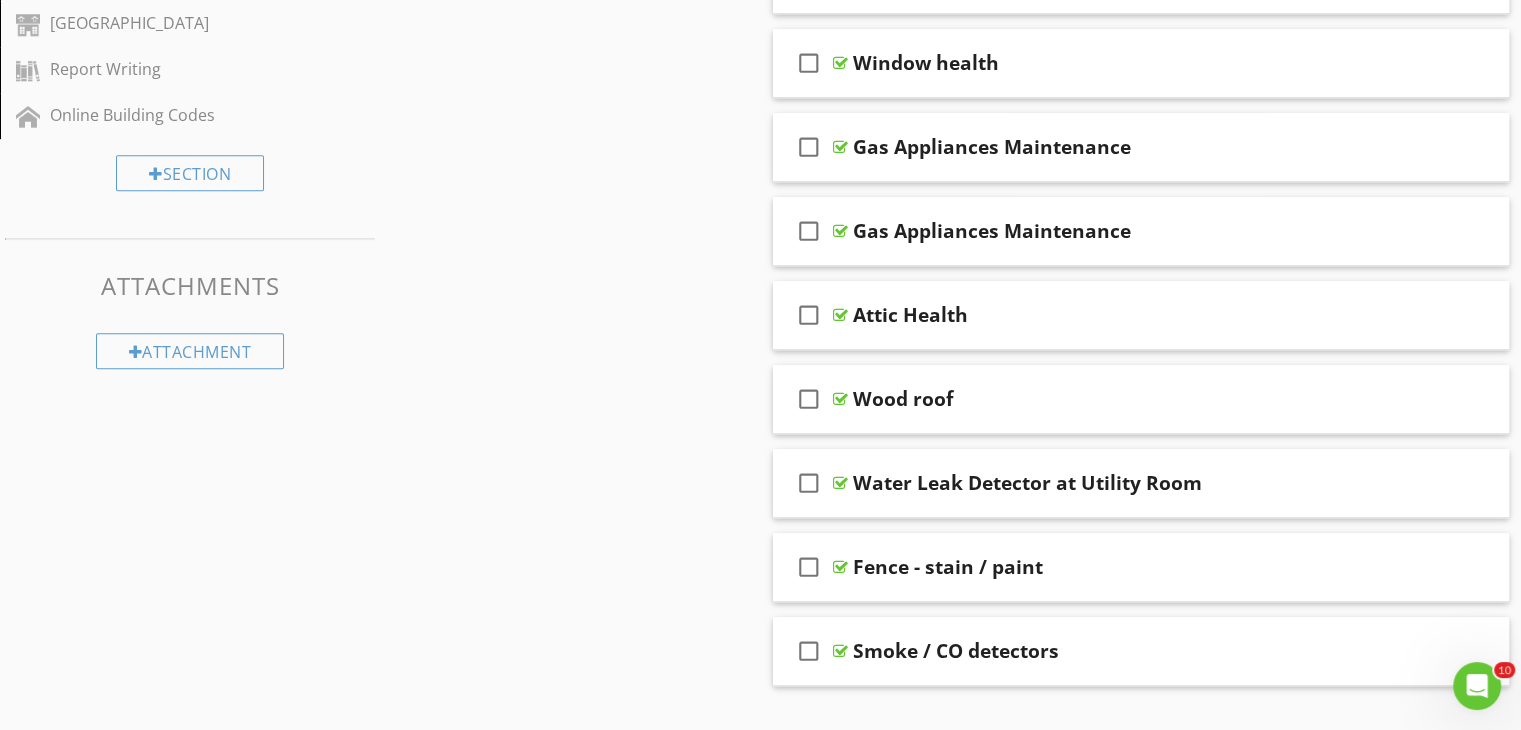 scroll, scrollTop: 1131, scrollLeft: 0, axis: vertical 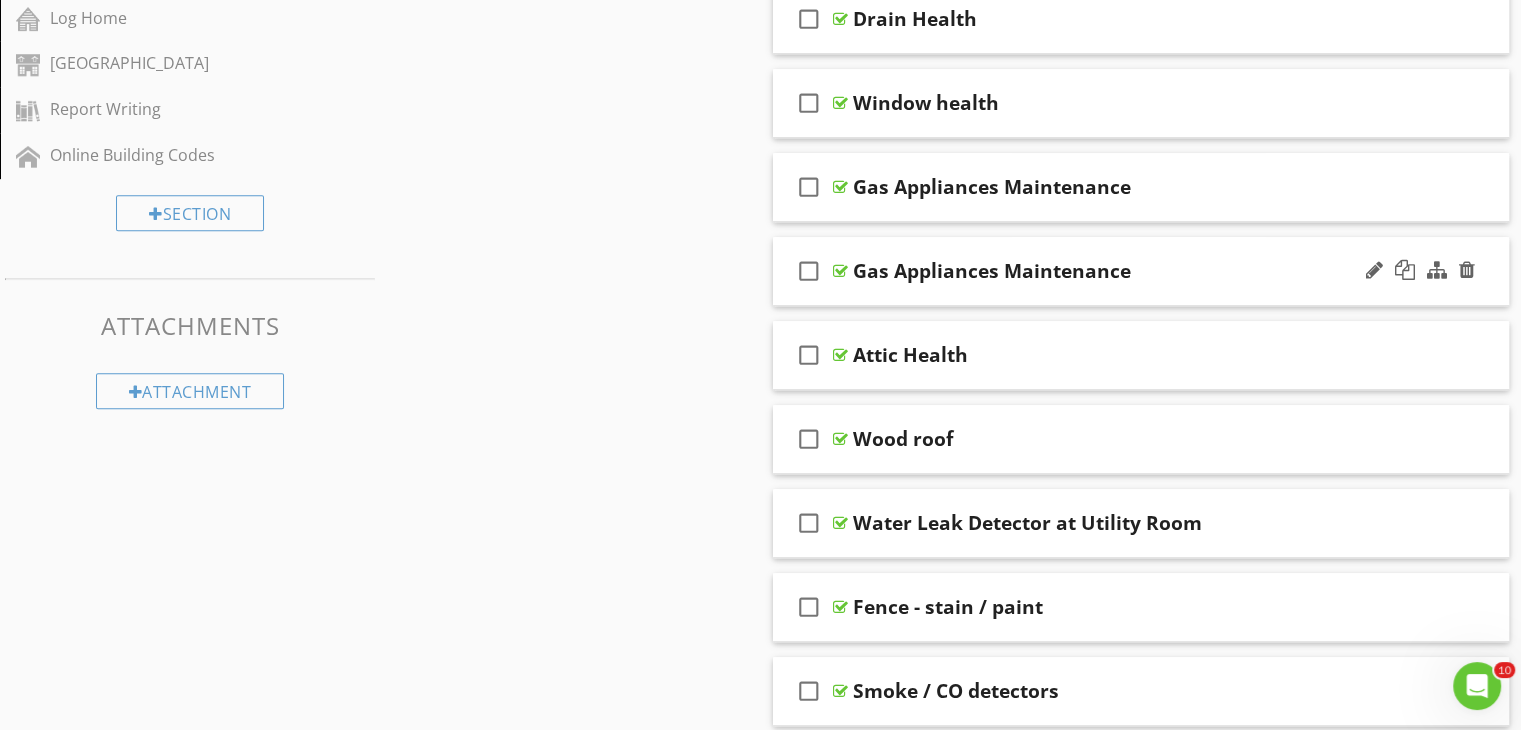 click on "check_box_outline_blank
Gas Appliances Maintenance" at bounding box center (1141, 271) 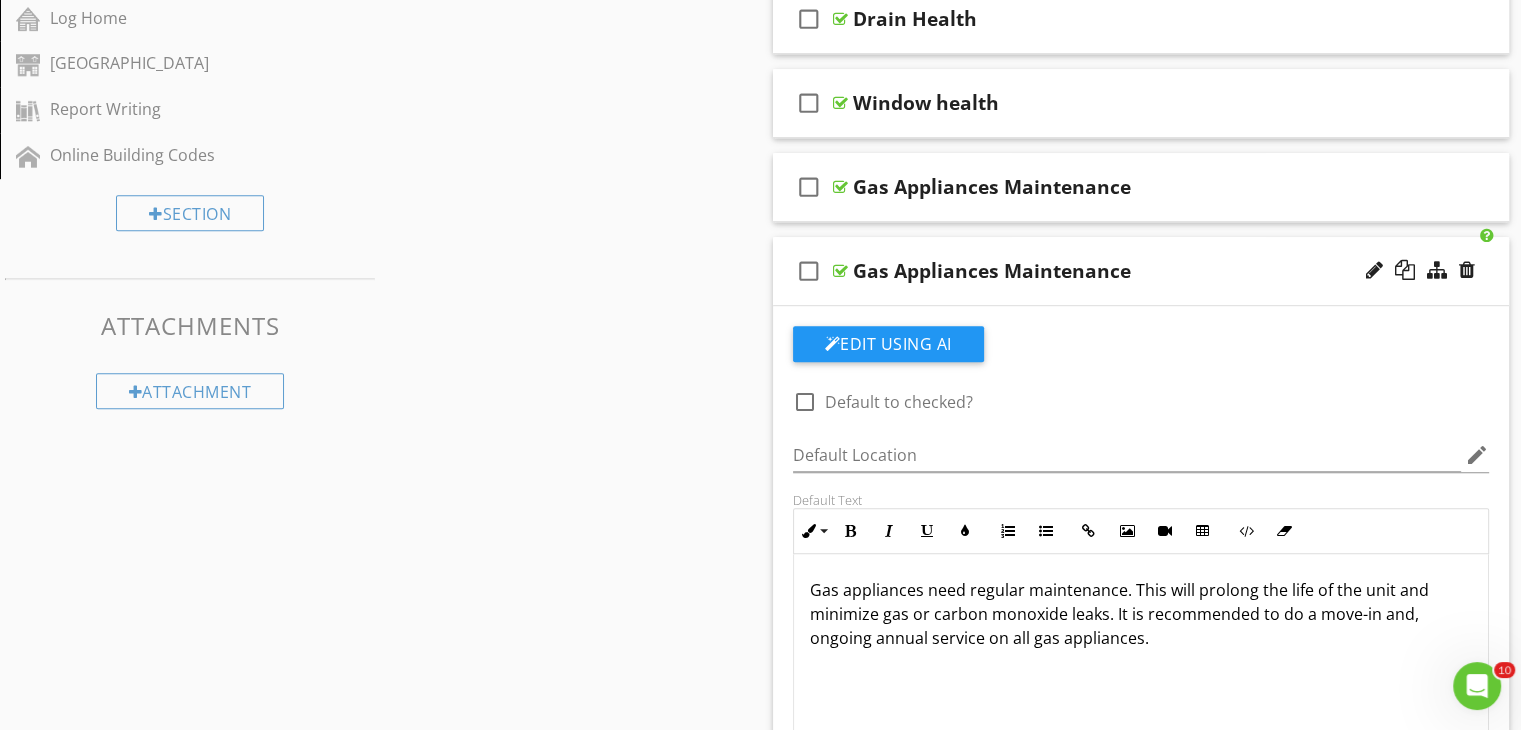 click on "Gas appliances need regular maintenance. This will prolong the life of the unit and minimize gas or carbon monoxide leaks. It is recommended to do a move-in and, ongoing annual service on all gas appliances." at bounding box center [1141, 654] 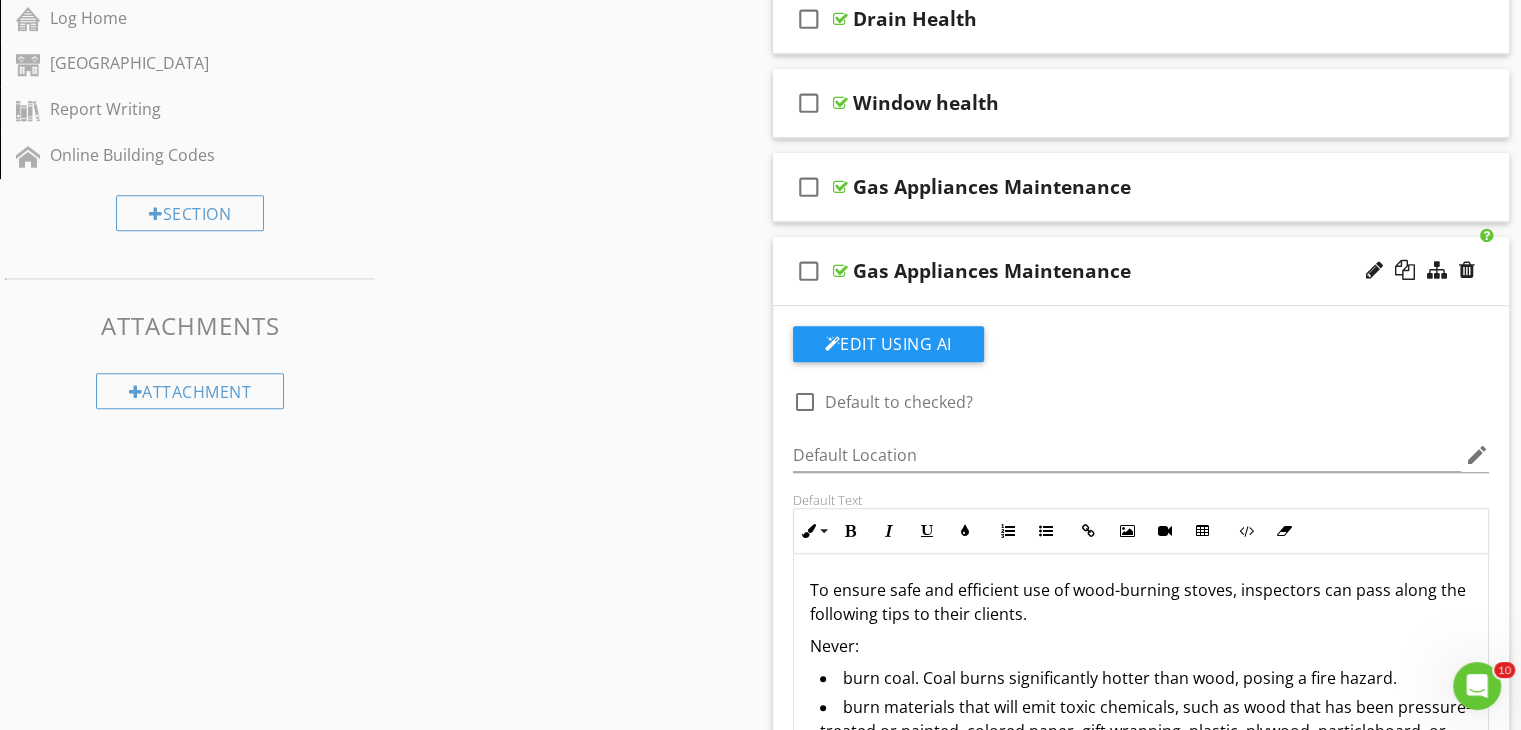 scroll, scrollTop: 456, scrollLeft: 0, axis: vertical 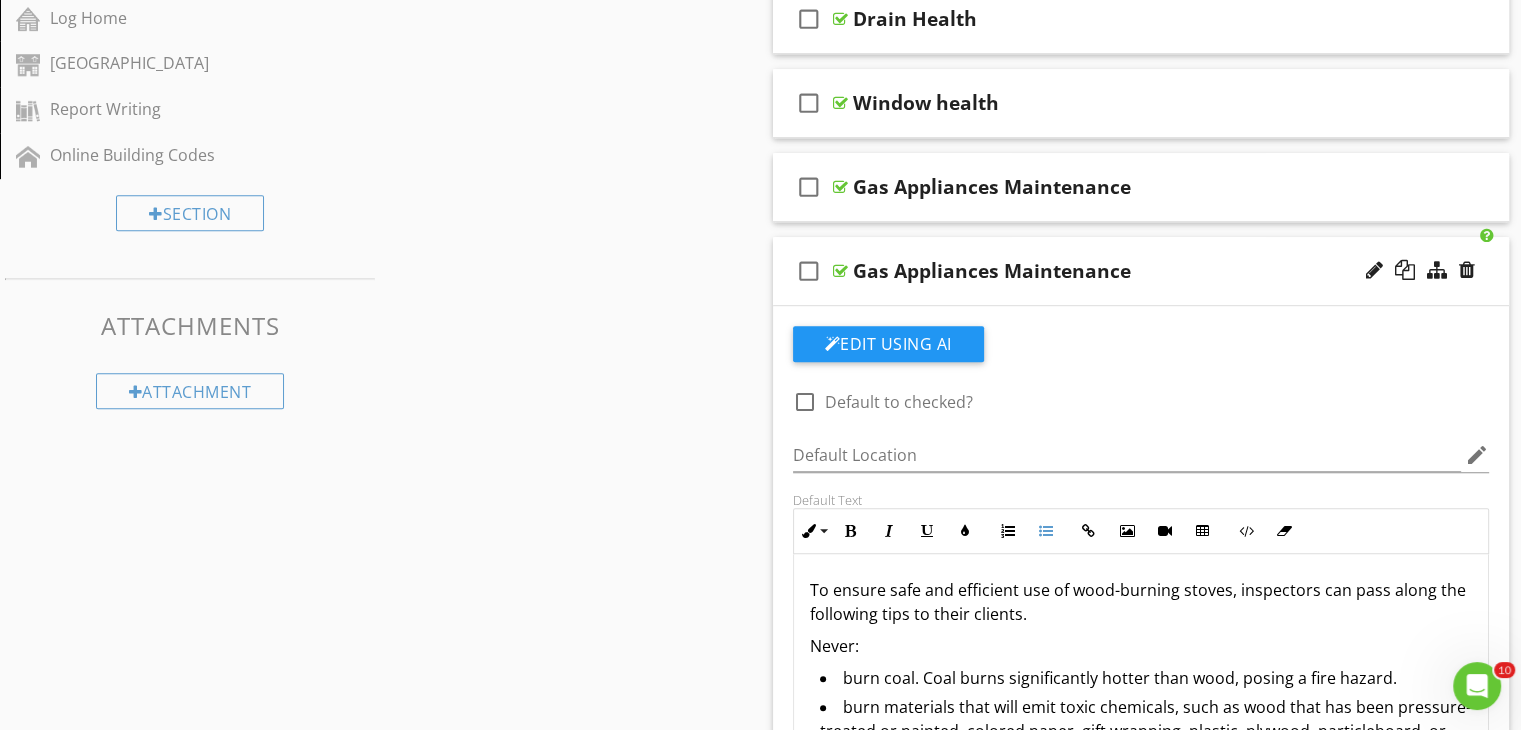 click on "To ensure safe and efficient use of wood-burning stoves, inspectors can pass along the following tips to their clients. Never: burn coal. Coal burns significantly hotter than wood, posing a fire hazard. burn materials that will emit toxic chemicals, such as wood that has been pressure-treated or painted, colored paper, gift wrapping, plastic, plywood, particleboard, or questionable wood from furniture. burn wet wood. Generally speaking, it takes six months for cut, stored wood to dry out and be ready for use in wood-burning stoves. burn combustible liquids, such as kerosene, gasoline, alcohol or lighter fluid. let small children play near a lit wood-burning stove. Unlike standard fireplaces, whose sides are mostly inaccessible, all sides of wood stoves are exposed and capable of burning flesh or clothing. let the fire burn while the fire screen or door is open. Always: keep the damper open while the stove is lit; dispose of ashes outdoors in a water-filled, metal container;" at bounding box center [1141, 893] 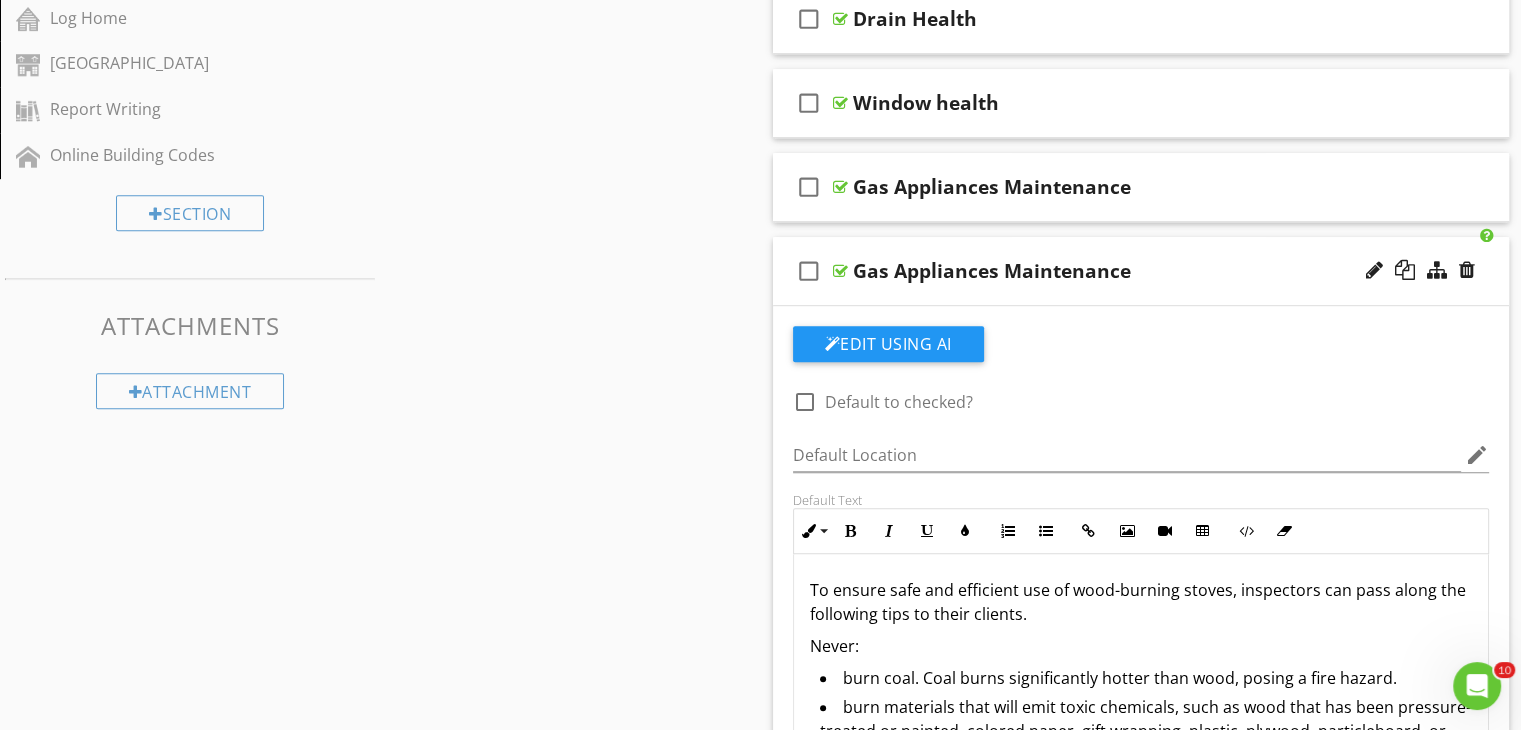 click on "To ensure safe and efficient use of wood-burning stoves, inspectors can pass along the following tips to their clients." at bounding box center [1141, 602] 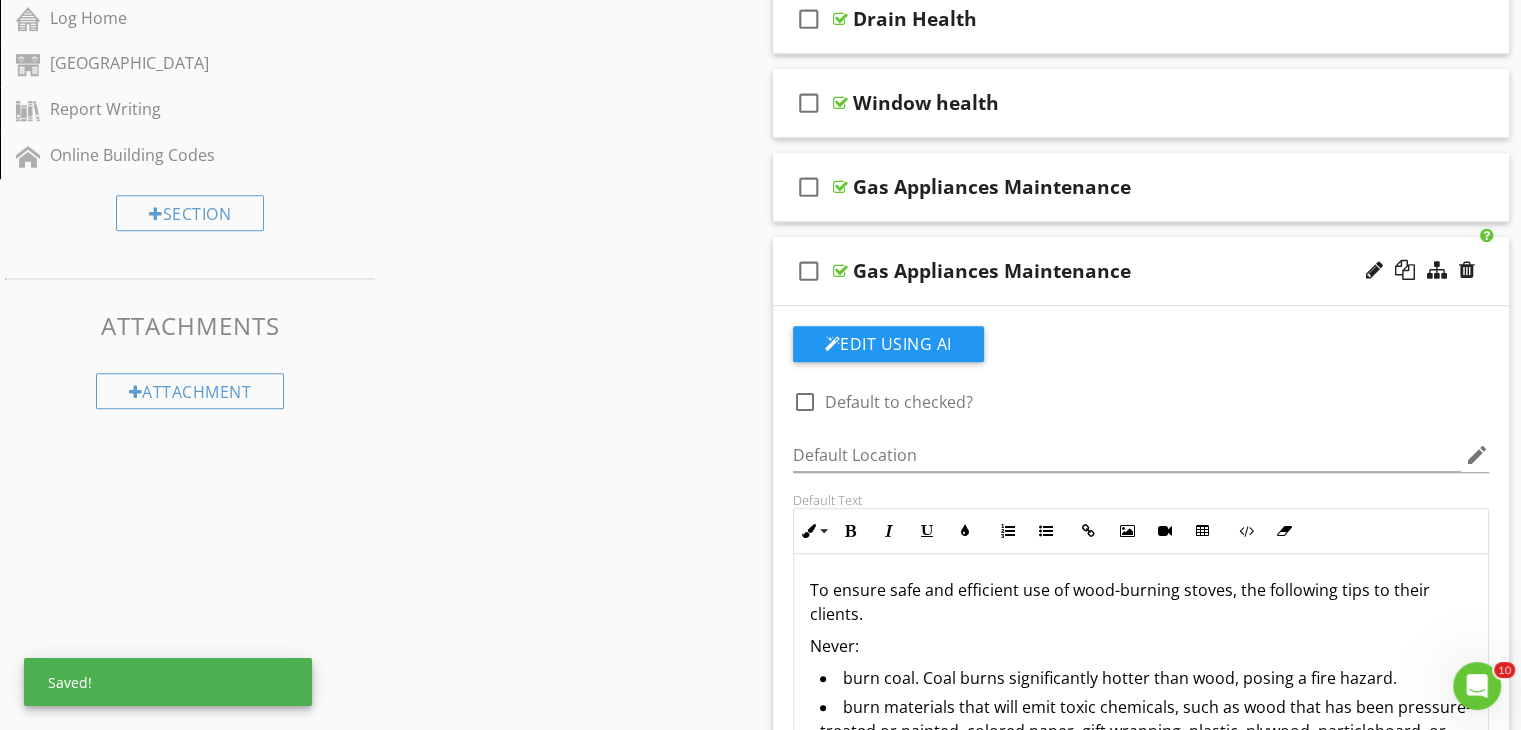 click on "To ensure safe and efficient use of wood-burning stoves, the following tips to their clients." at bounding box center [1141, 602] 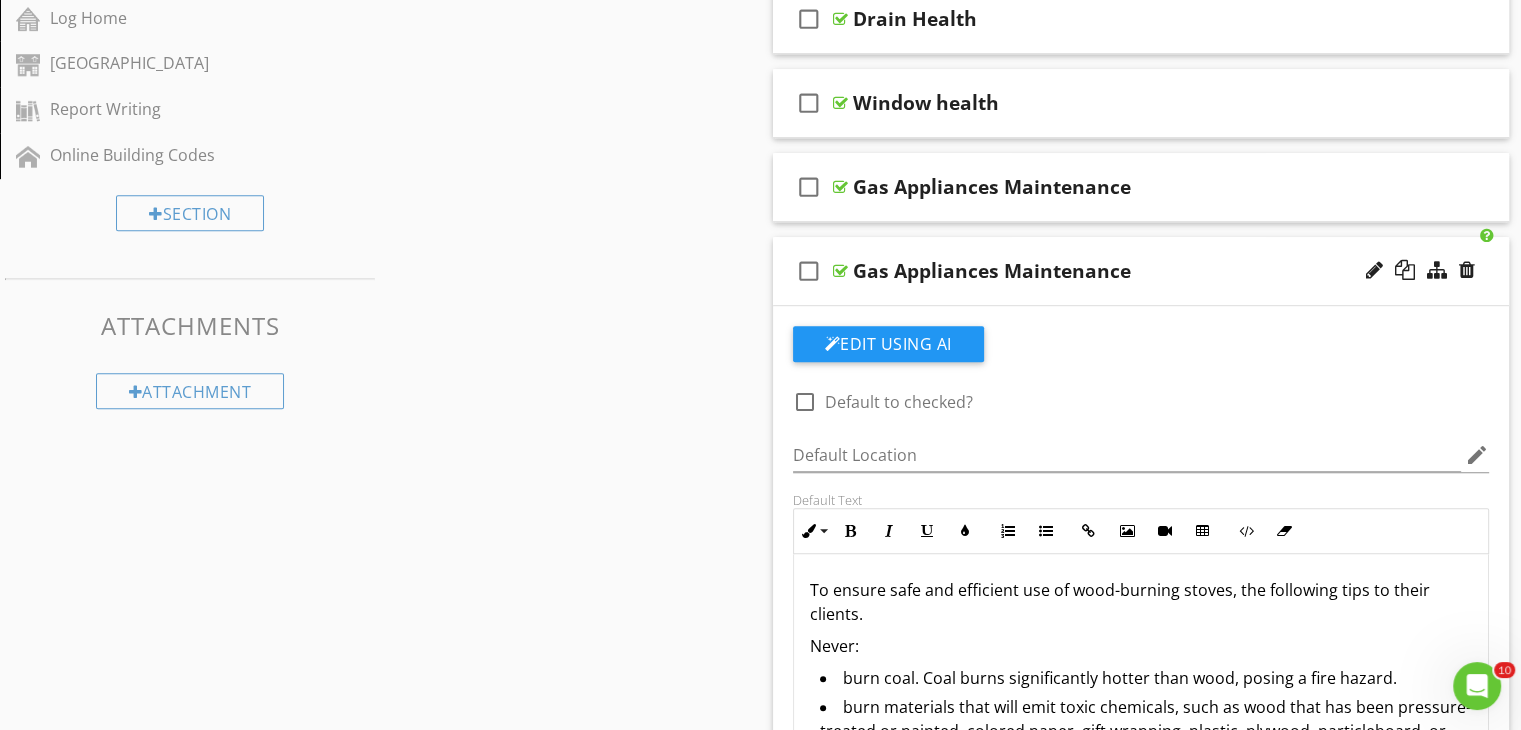 click on "To ensure safe and efficient use of wood-burning stoves, the following tips to their clients." at bounding box center (1141, 602) 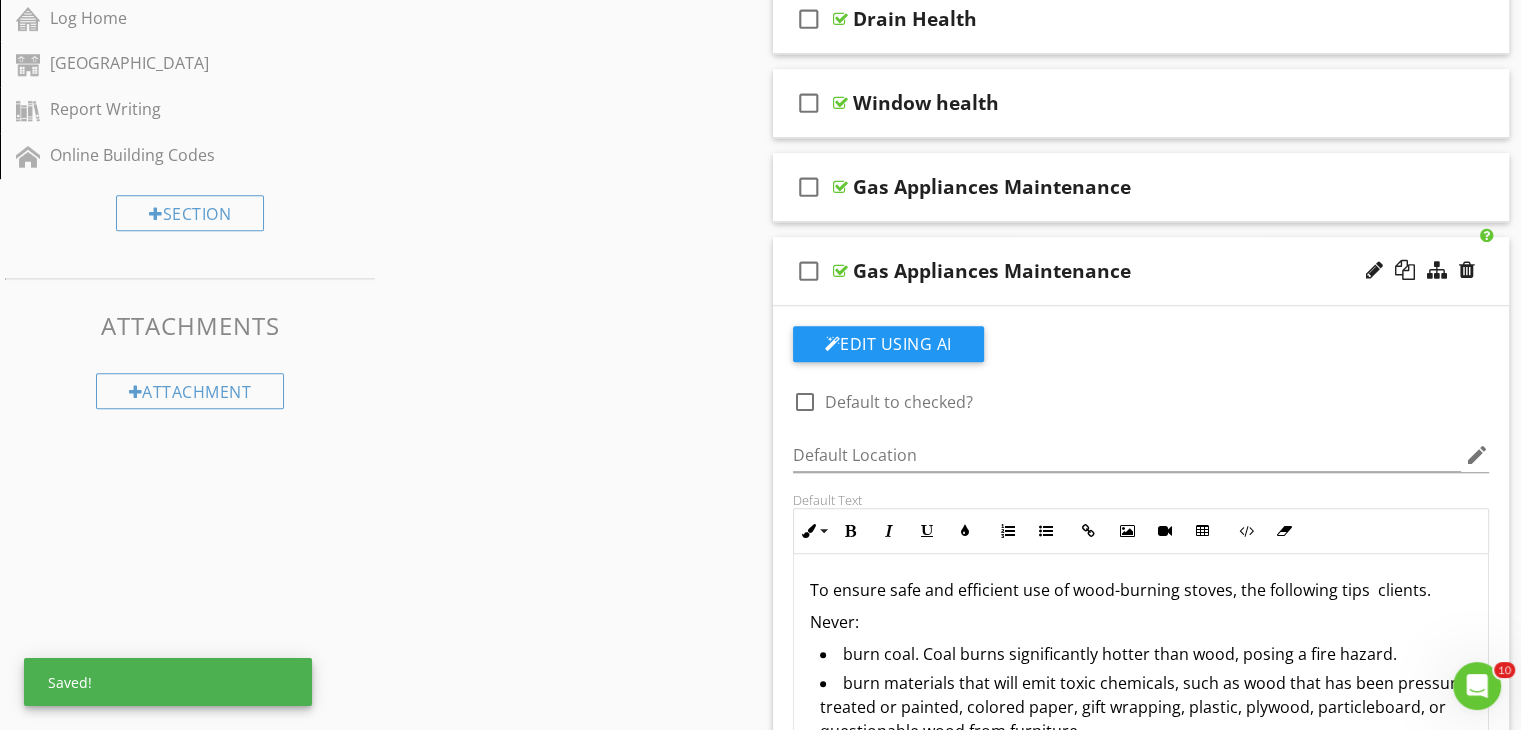 type 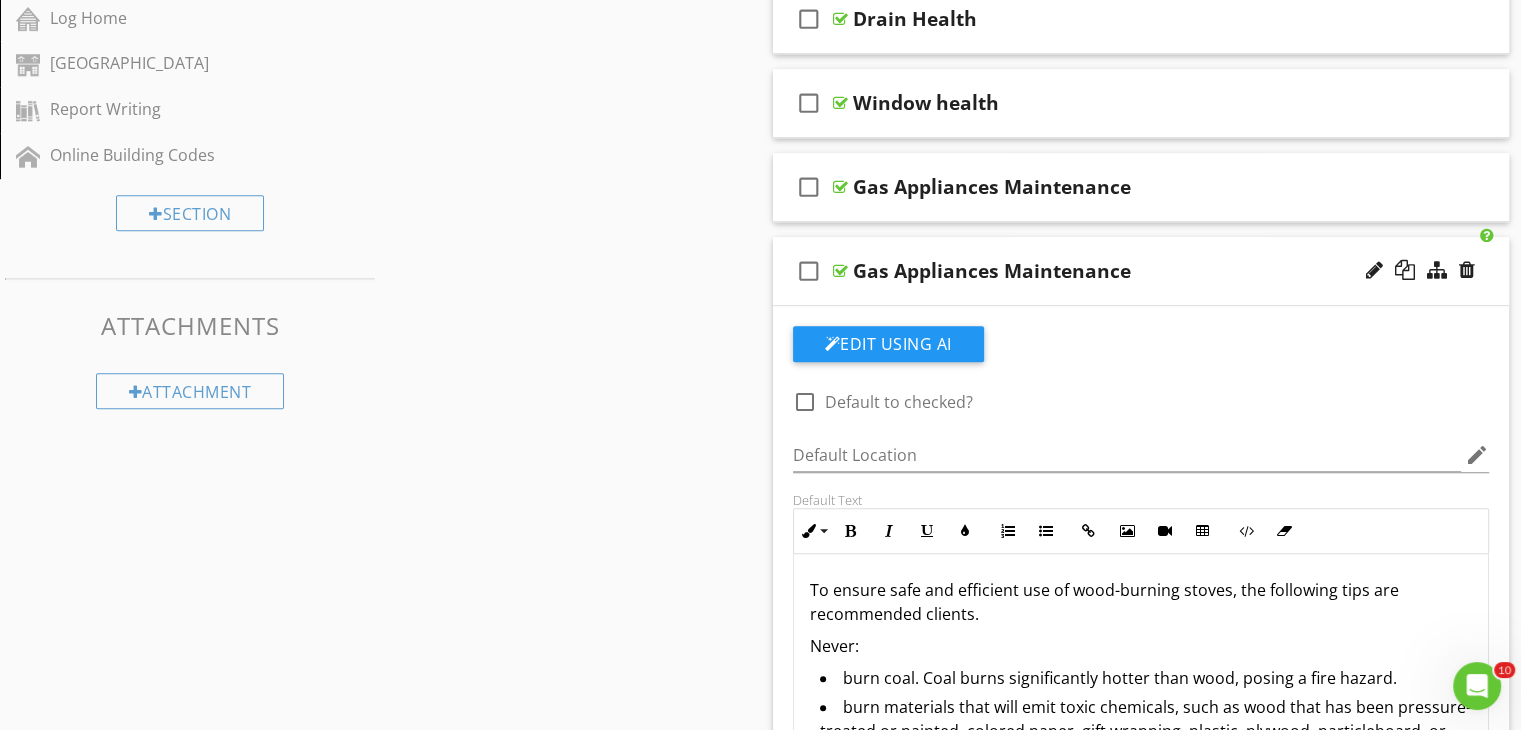 click on "To ensure safe and efficient use of wood-burning stoves, the following tips are recommended clients. Never: burn coal. Coal burns significantly hotter than wood, posing a fire hazard. burn materials that will emit toxic chemicals, such as wood that has been pressure-treated or painted, colored paper, gift wrapping, plastic, plywood, particleboard, or questionable wood from furniture. burn wet wood. Generally speaking, it takes six months for cut, stored wood to dry out and be ready for use in wood-burning stoves. burn combustible liquids, such as kerosene, gasoline, alcohol or lighter fluid. let small children play near a lit wood-burning stove. Unlike standard fireplaces, whose sides are mostly inaccessible, all sides of wood stoves are exposed and capable of burning flesh or clothing. let the fire burn while the fire screen or door is open. Always: use a grate to hold the logs so that they remain secured in the stove and the air can circulate adequately around them to keep the fire burning hot;" at bounding box center (1141, 893) 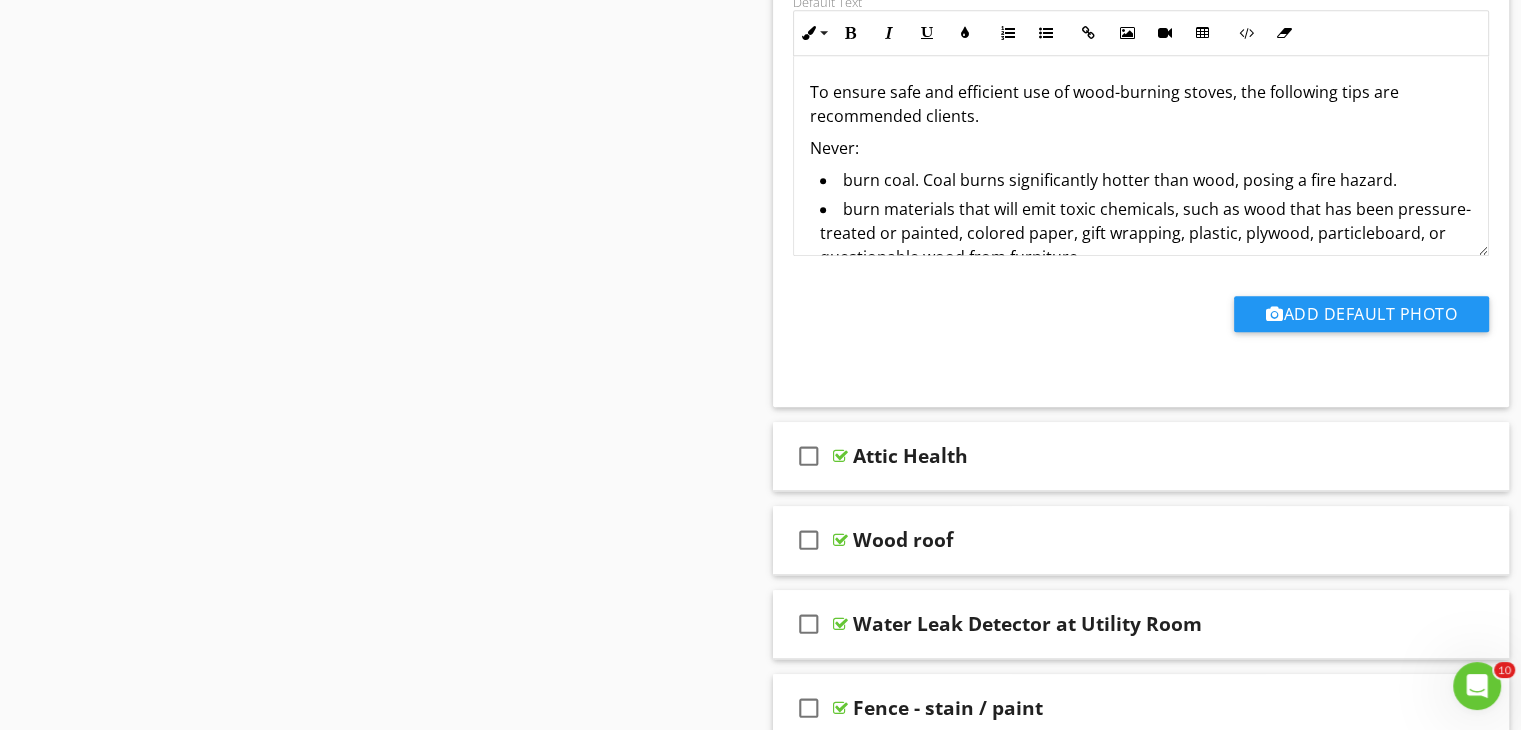 scroll, scrollTop: 1611, scrollLeft: 0, axis: vertical 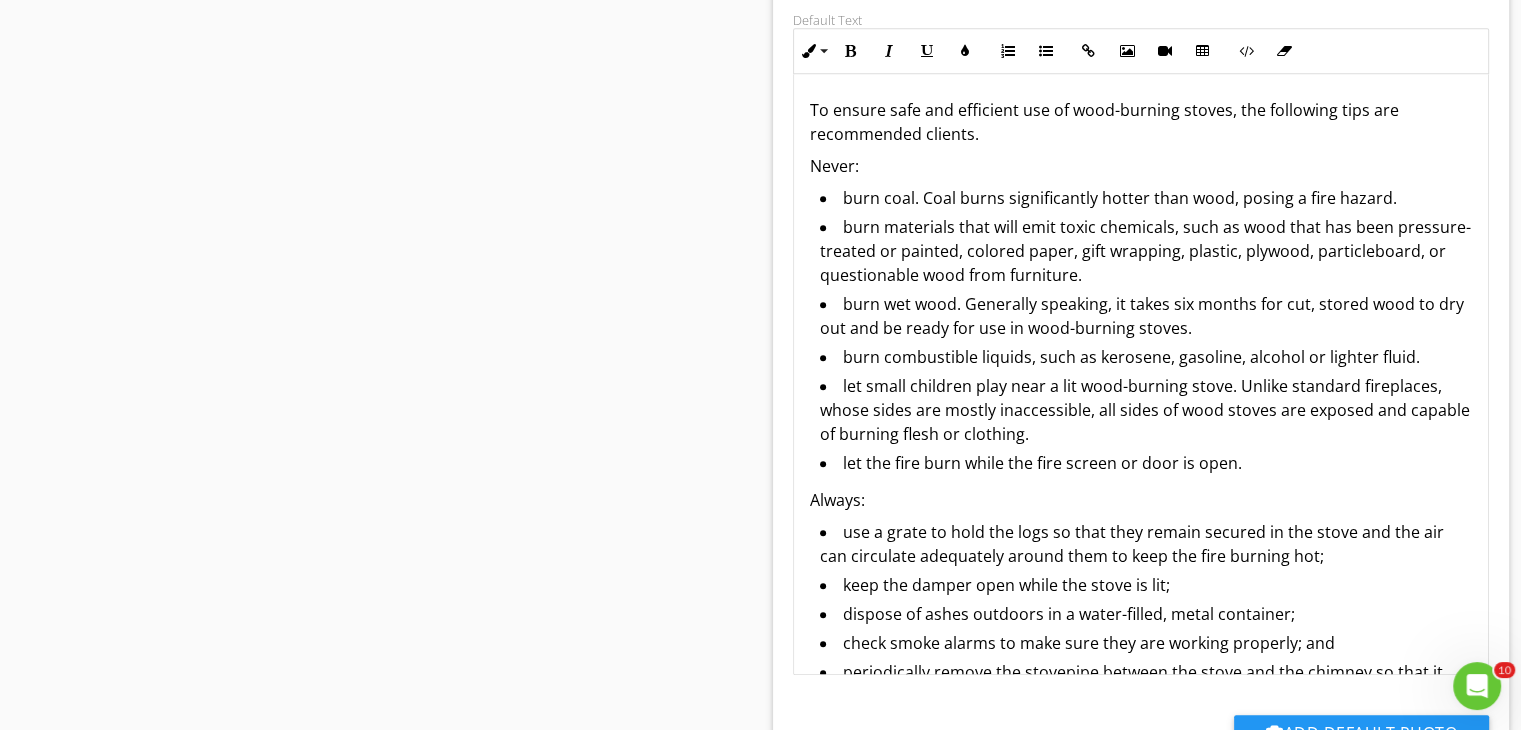 drag, startPoint x: 1480, startPoint y: 265, endPoint x: 1512, endPoint y: 666, distance: 402.27478 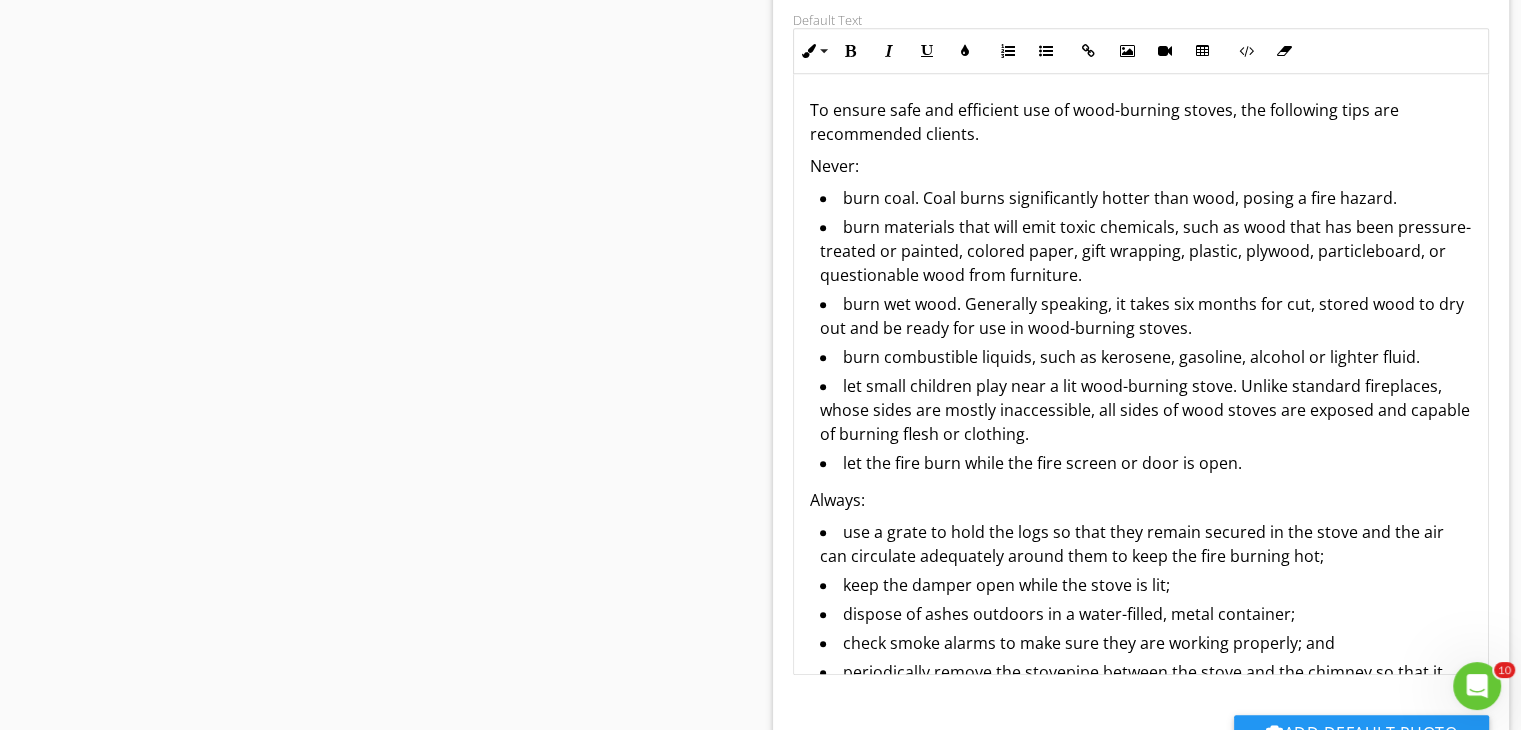 click on "SPECTORA
[PERSON_NAME]
PRIMELAND HOME INSPECTIONS INC.
Role:
Inspector
Change Role
Dashboard
New Inspection
Inspections
Calendar
Template Editor
Contacts
Automations
Team
Metrics
Payments
Data Exports
Billing
Reporting
Advanced
Settings
What's New
Sign Out
Change Active Role
Your account has more than one possible role. Please choose how you'd like to view the site:
Company/Agency
City
Role
Dashboard
Templates
Contacts
Inspections
New Inspection
Unconfirmed
Calendar
Automations
Profile
Settings
Support Center
Template Settings" at bounding box center (760, -37) 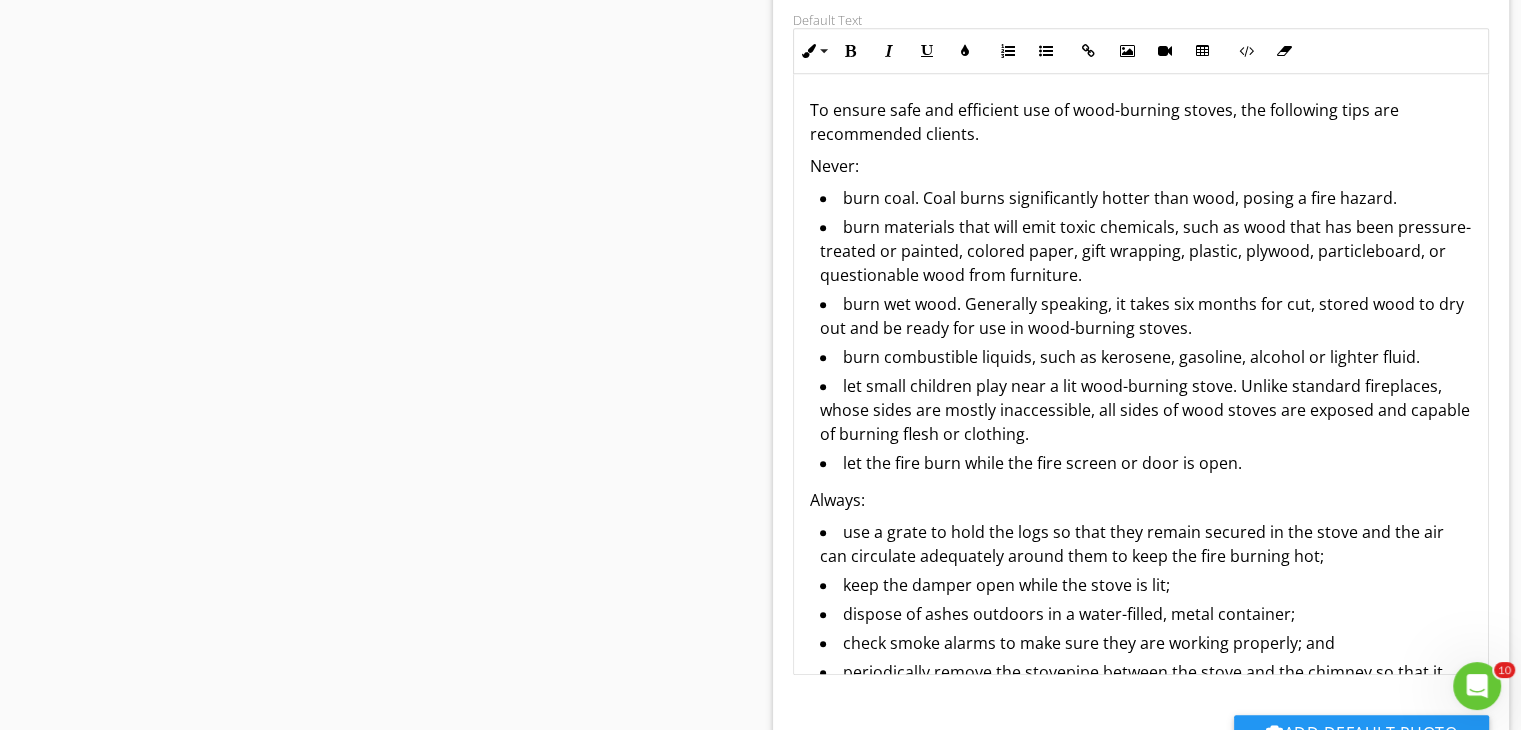 click on "use a grate to hold the logs so that they remain secured in the stove and the air can circulate adequately around them to keep the fire burning hot;" at bounding box center (1146, 546) 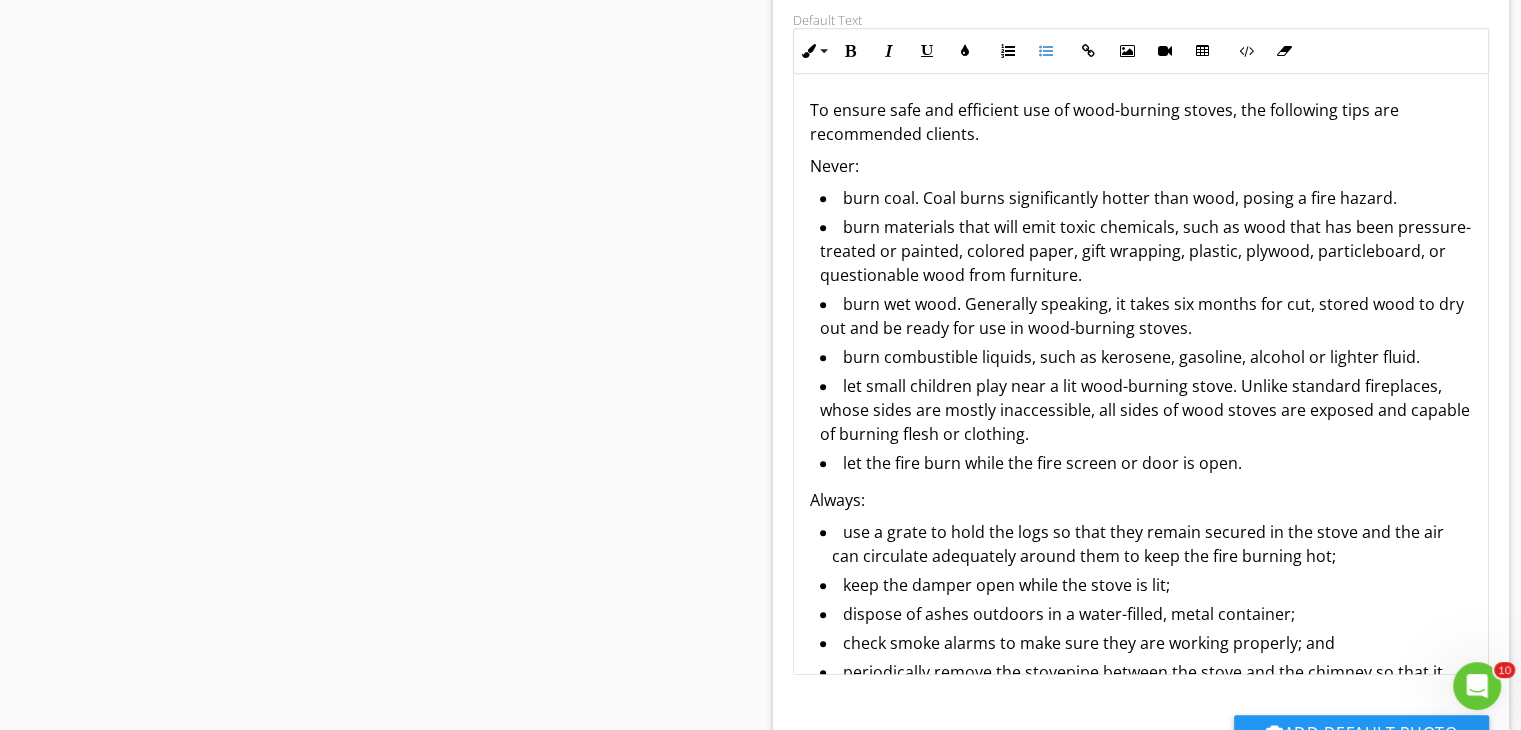 click on "burn materials that will emit toxic chemicals, such as wood that has been pressure-treated or painted, colored paper, gift wrapping, plastic, plywood, particleboard, or questionable wood from furniture." at bounding box center (1146, 253) 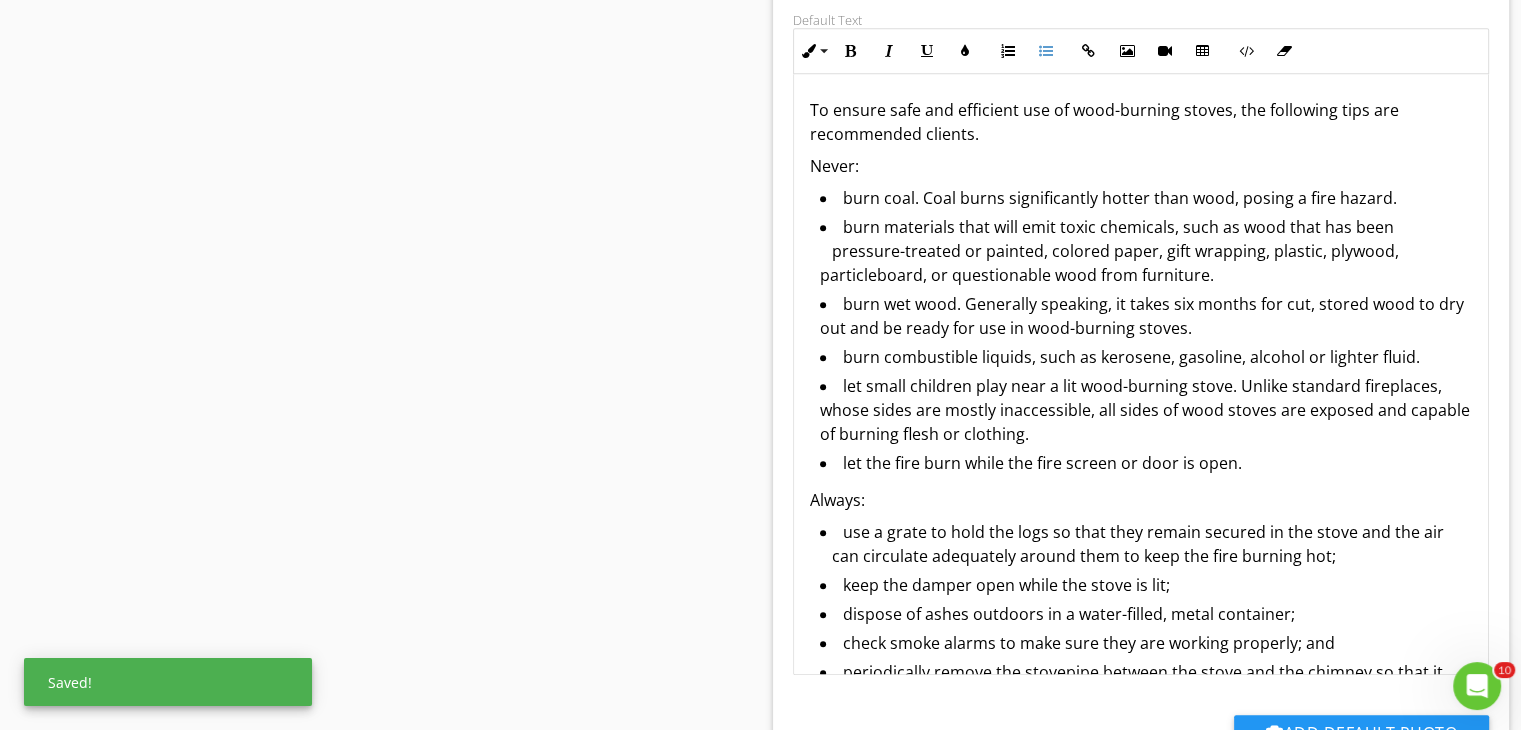 click on "burn materials that will emit toxic chemicals, such as wood that has been                       pressure-treated or painted, colored paper, gift wrapping, plastic, plywood, particleboard, or questionable wood from furniture." at bounding box center (1146, 253) 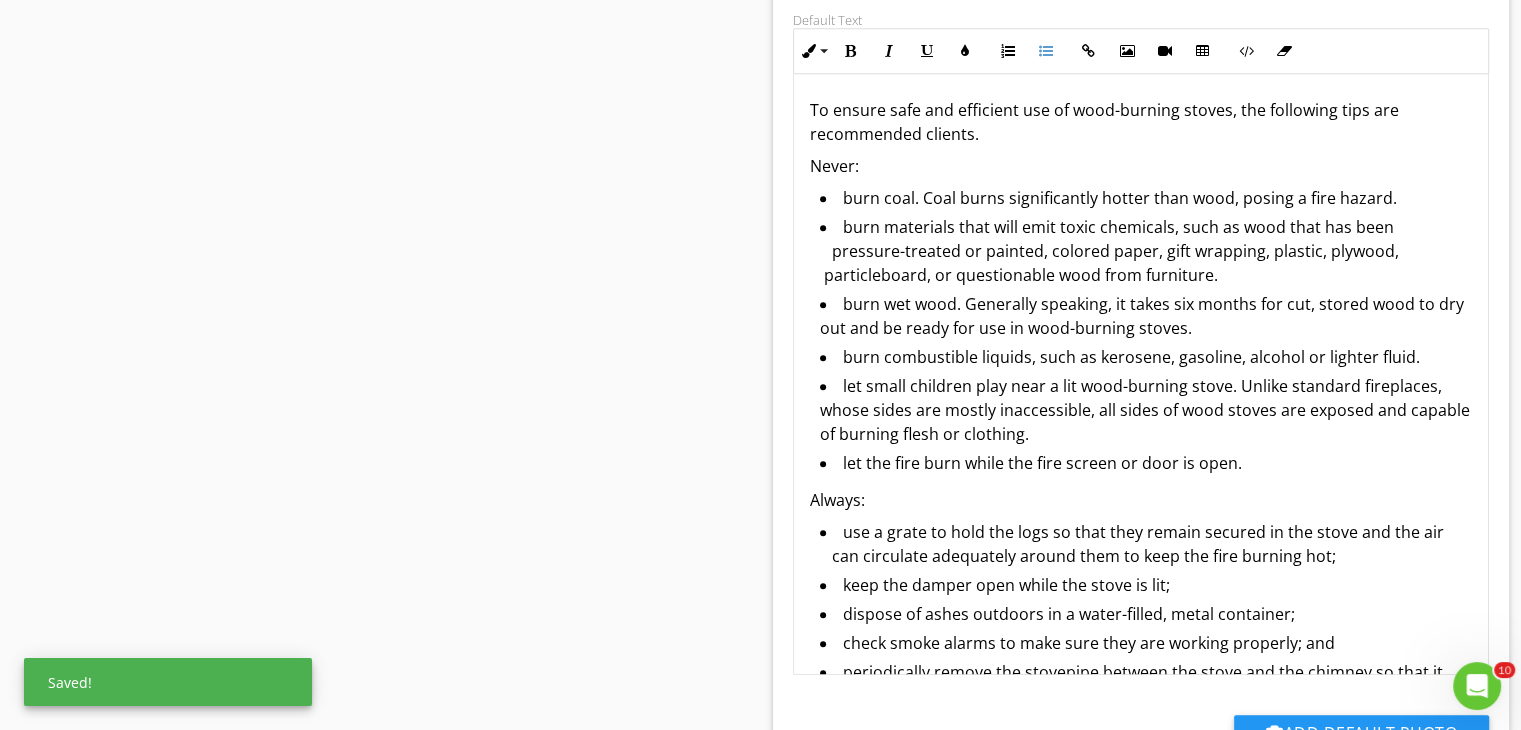 click on "To ensure safe and efficient use of wood-burning stoves, the following tips are recommended clients. Never: burn coal. Coal burns significantly hotter than wood, posing a fire hazard. burn materials that will emit toxic chemicals, such as wood that has been                       pressure-treated or painted, colored paper, gift wrapping, plastic, plywood,                   particleboard, or questionable wood from furniture. burn wet wood. Generally speaking, it takes six months for cut, stored wood to dry out and be ready for use in wood-burning stoves. burn combustible liquids, such as kerosene, gasoline, alcohol or lighter fluid. let small children play near a lit wood-burning stove. Unlike standard fireplaces, whose sides are mostly inaccessible, all sides of wood stoves are exposed and capable of burning flesh or clothing. let the fire burn while the fire screen or door is open. Always: keep the damper open while the stove is lit;" at bounding box center [1141, 413] 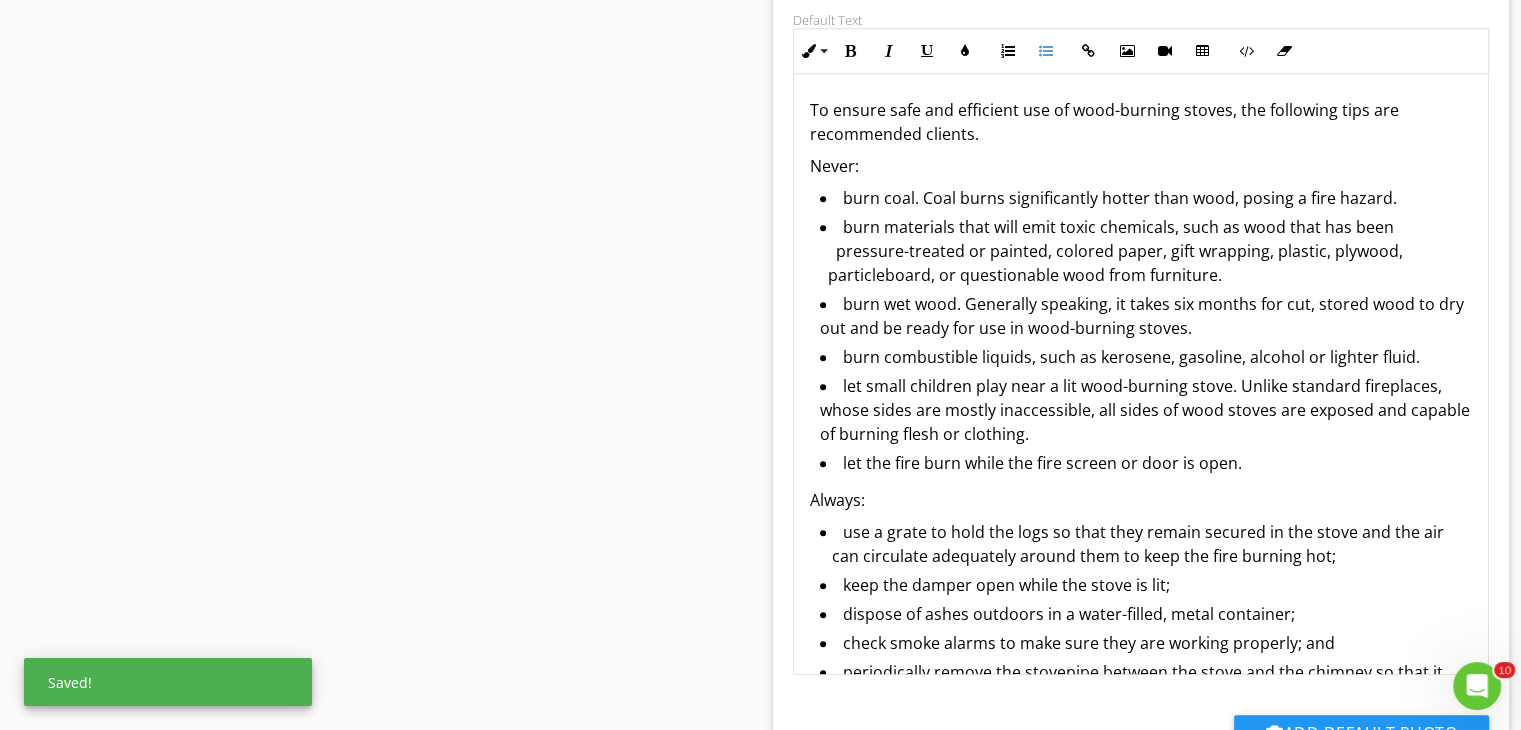 click on "burn wet wood. Generally speaking, it takes six months for cut, stored wood to dry   out and be ready for use in wood-burning stoves." at bounding box center [1146, 318] 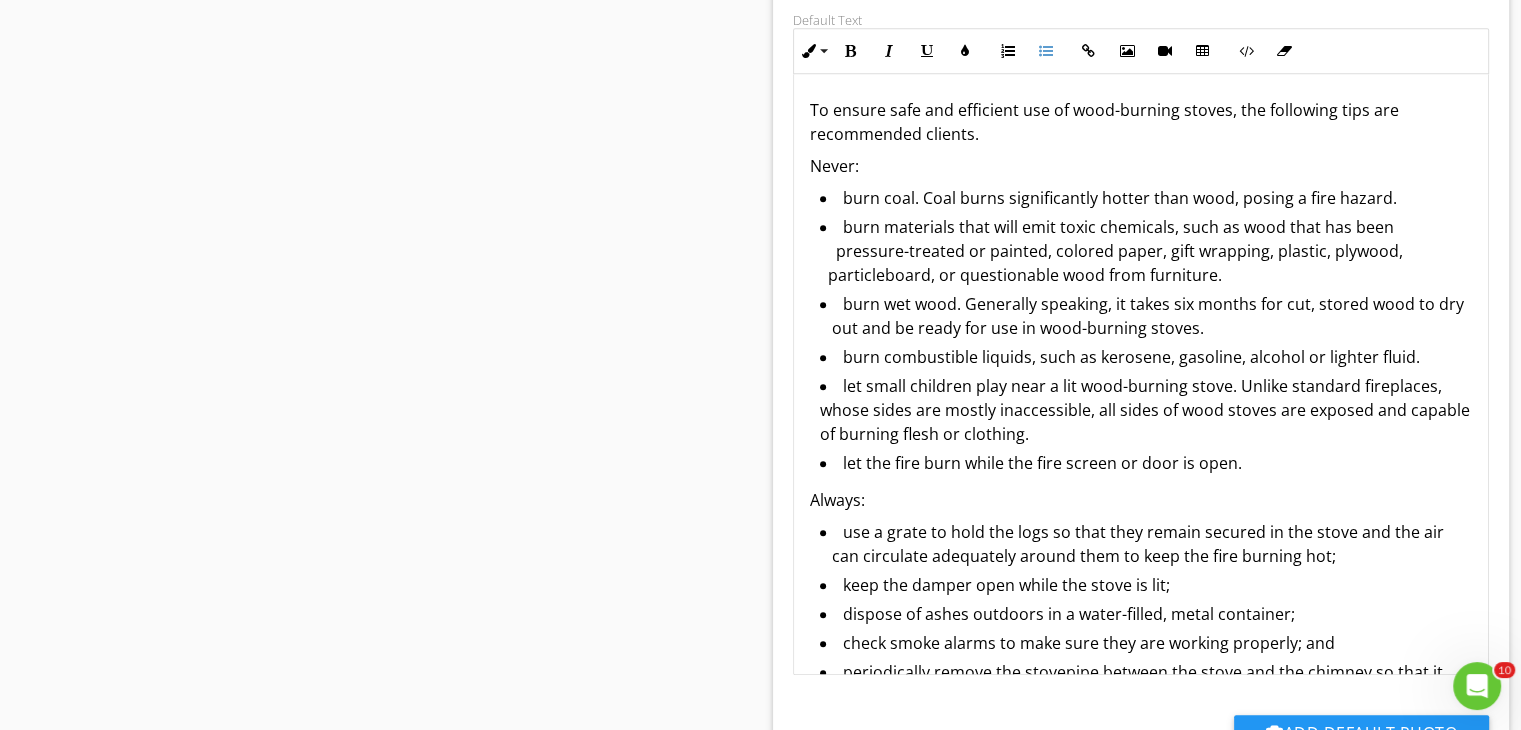 click on "burn wet wood. Generally speaking, it takes six months for cut, stored wood to dry     out and be ready for use in wood-burning stoves." at bounding box center [1146, 318] 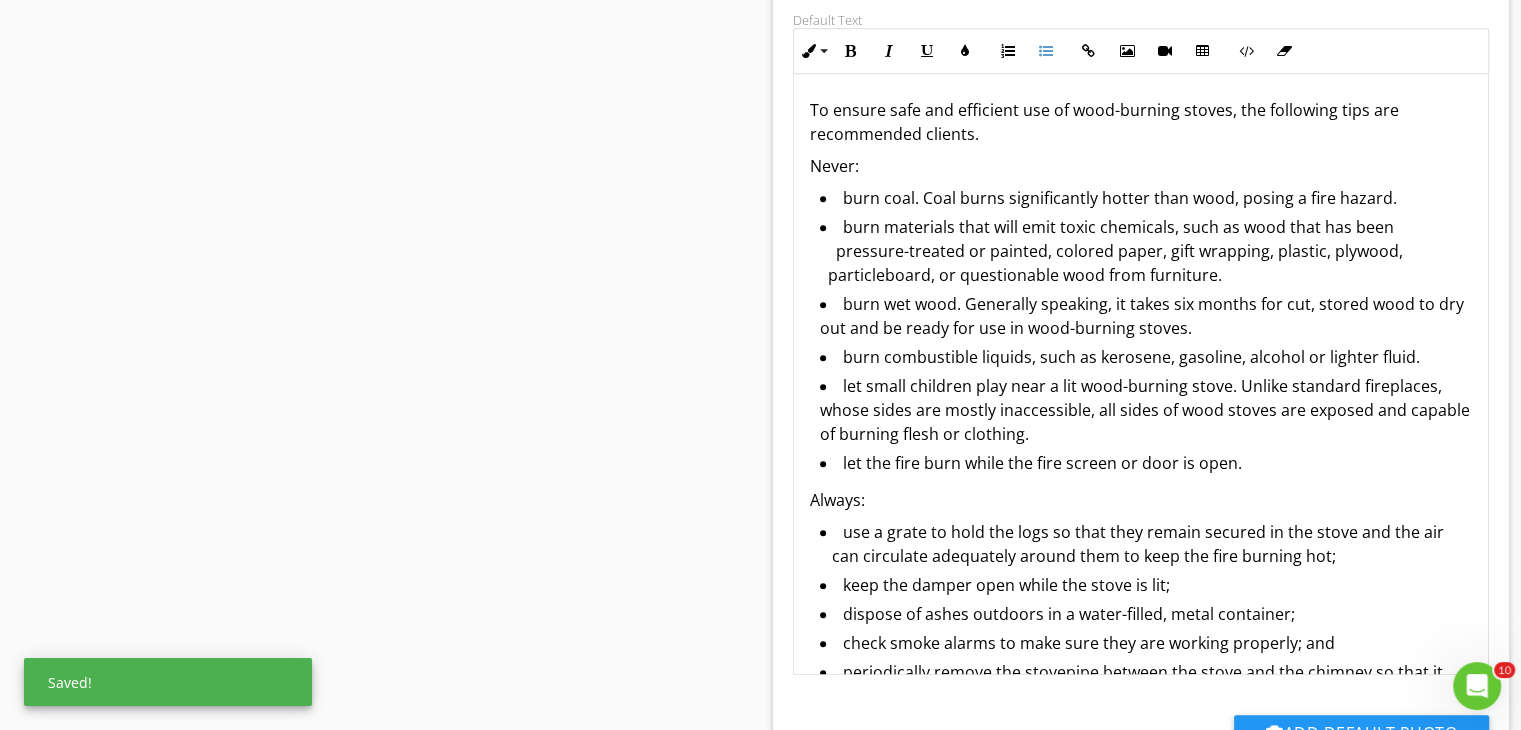 click on "burn wet wood. Generally speaking, it takes six months for cut, stored wood to dry   out and be ready for use in wood-burning stoves." at bounding box center [1146, 318] 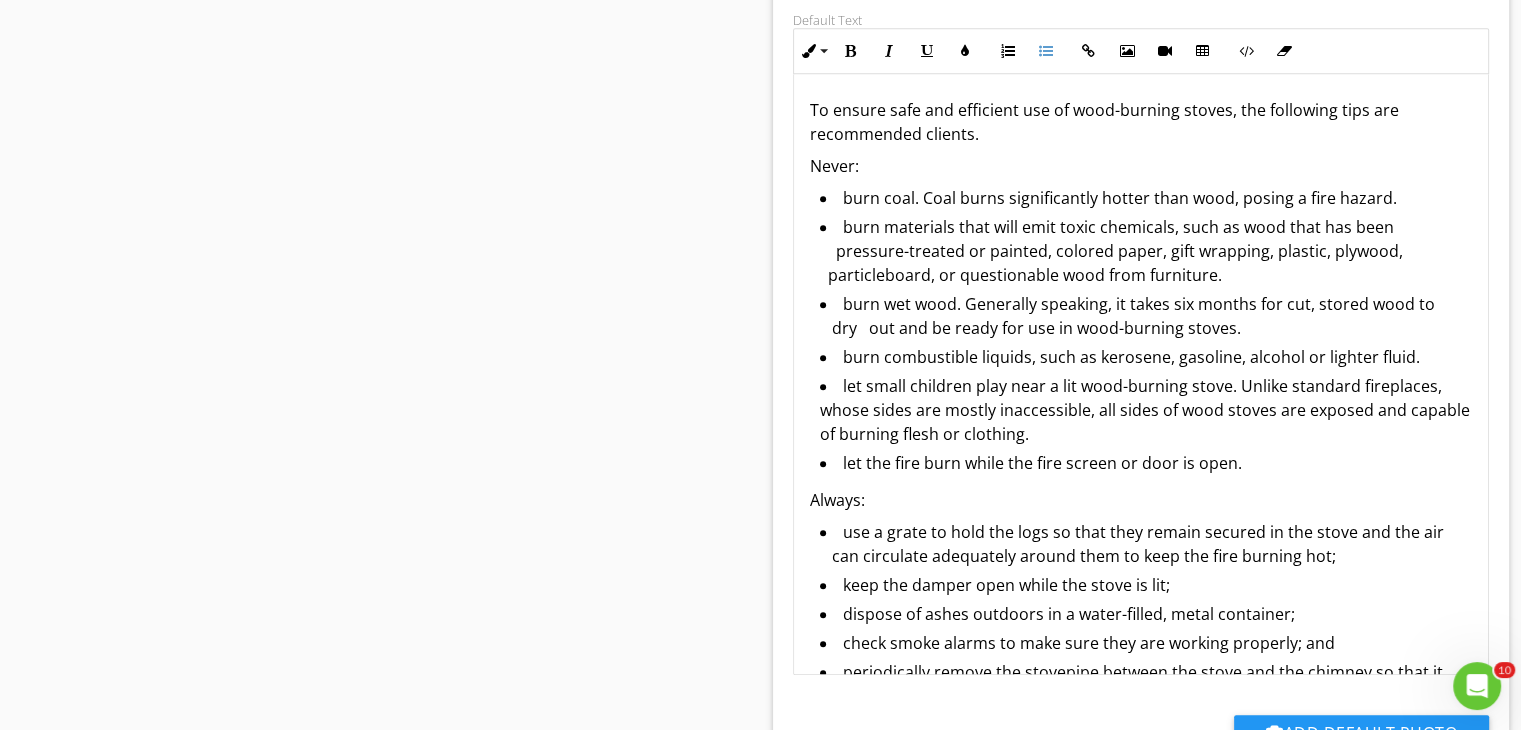 click on "burn wet wood. Generally speaking, it takes six months for cut, stored wood to             dry   out and be ready for use in wood-burning stoves." at bounding box center [1146, 318] 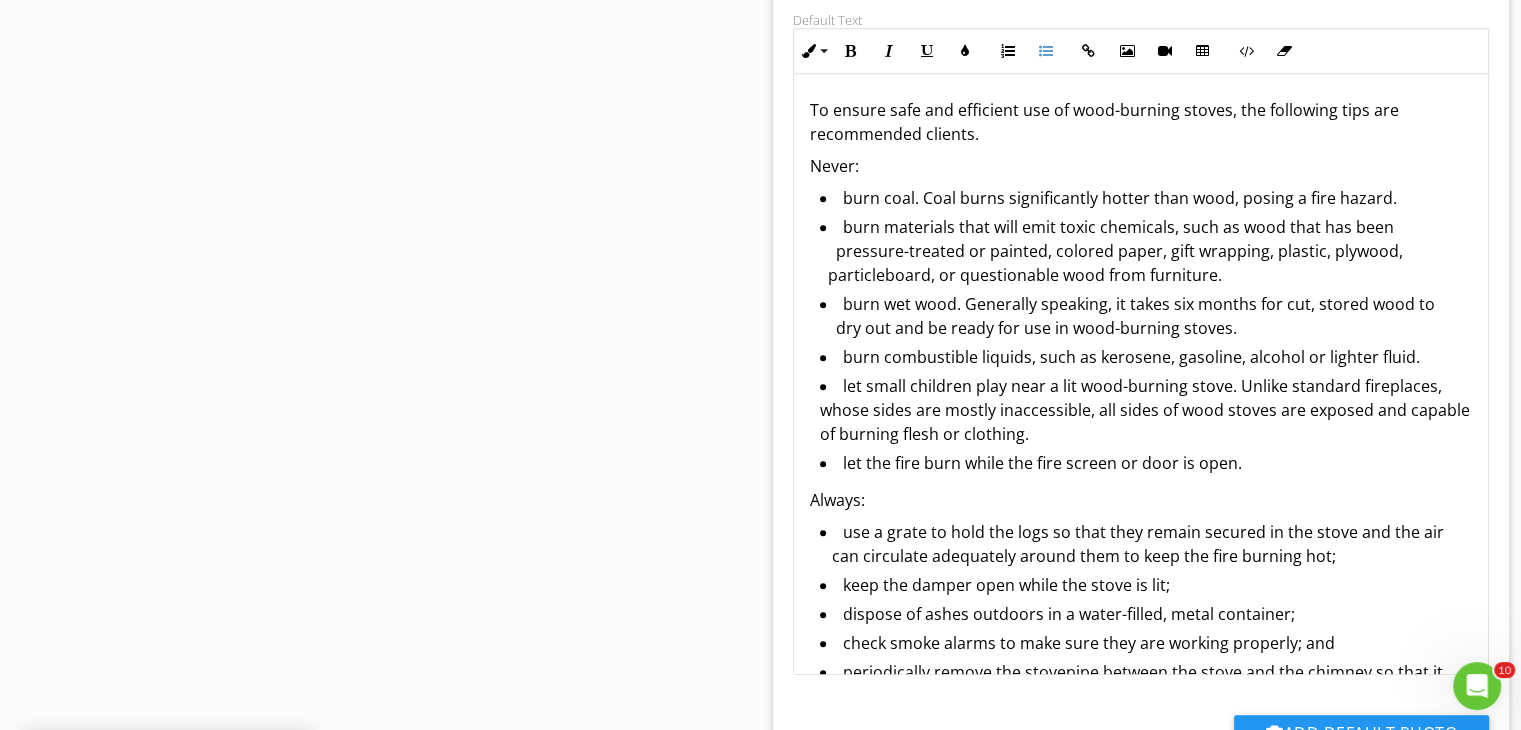 click on "let small children play near a lit wood-burning stove. Unlike standard fireplaces, whose sides are mostly inaccessible, all sides of wood stoves are exposed and capable of burning flesh or clothing." at bounding box center (1146, 412) 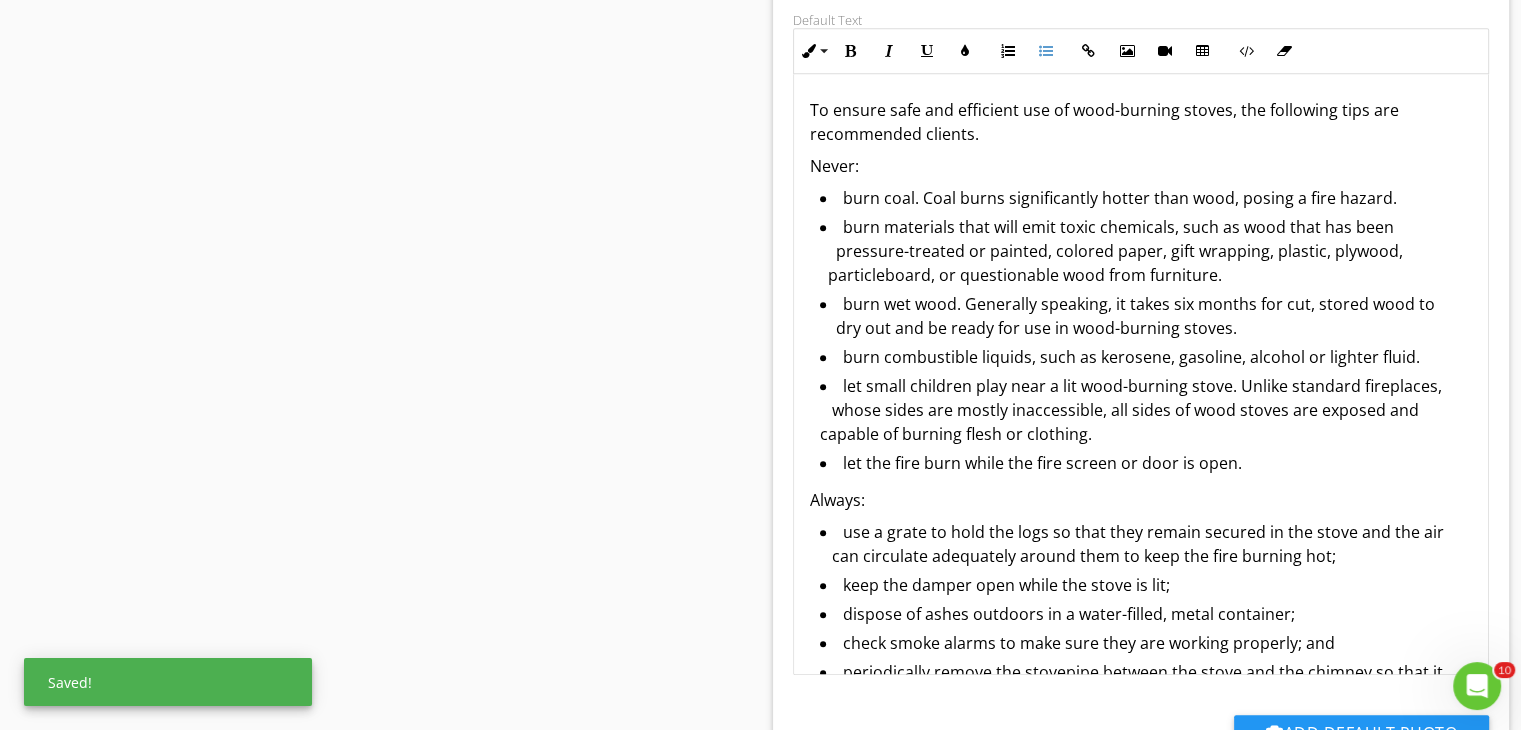click on "let small children play near a lit wood-burning stove. Unlike standard fireplaces,           whose sides are mostly inaccessible, all sides of wood stoves are exposed and capable of burning flesh or clothing." at bounding box center [1146, 412] 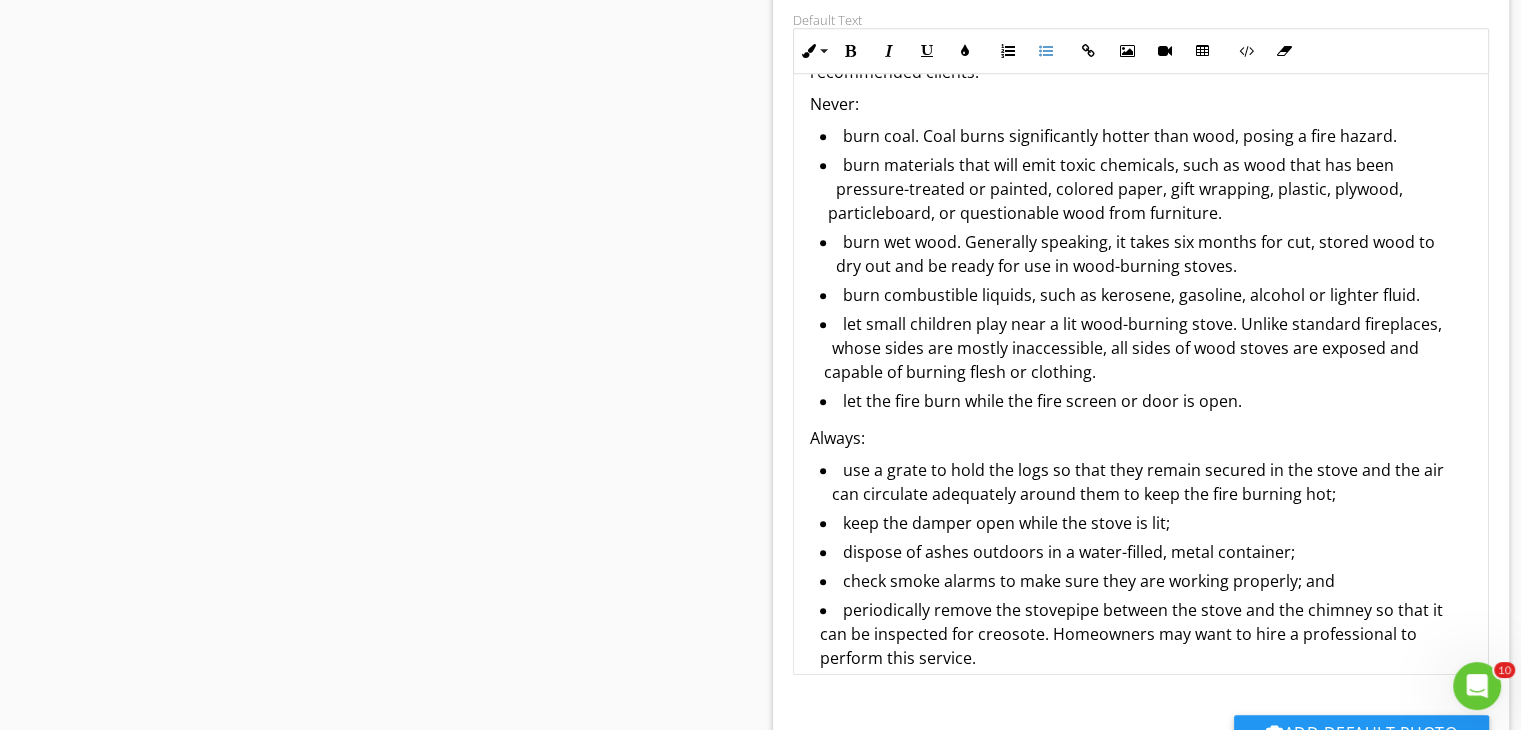 scroll, scrollTop: 78, scrollLeft: 0, axis: vertical 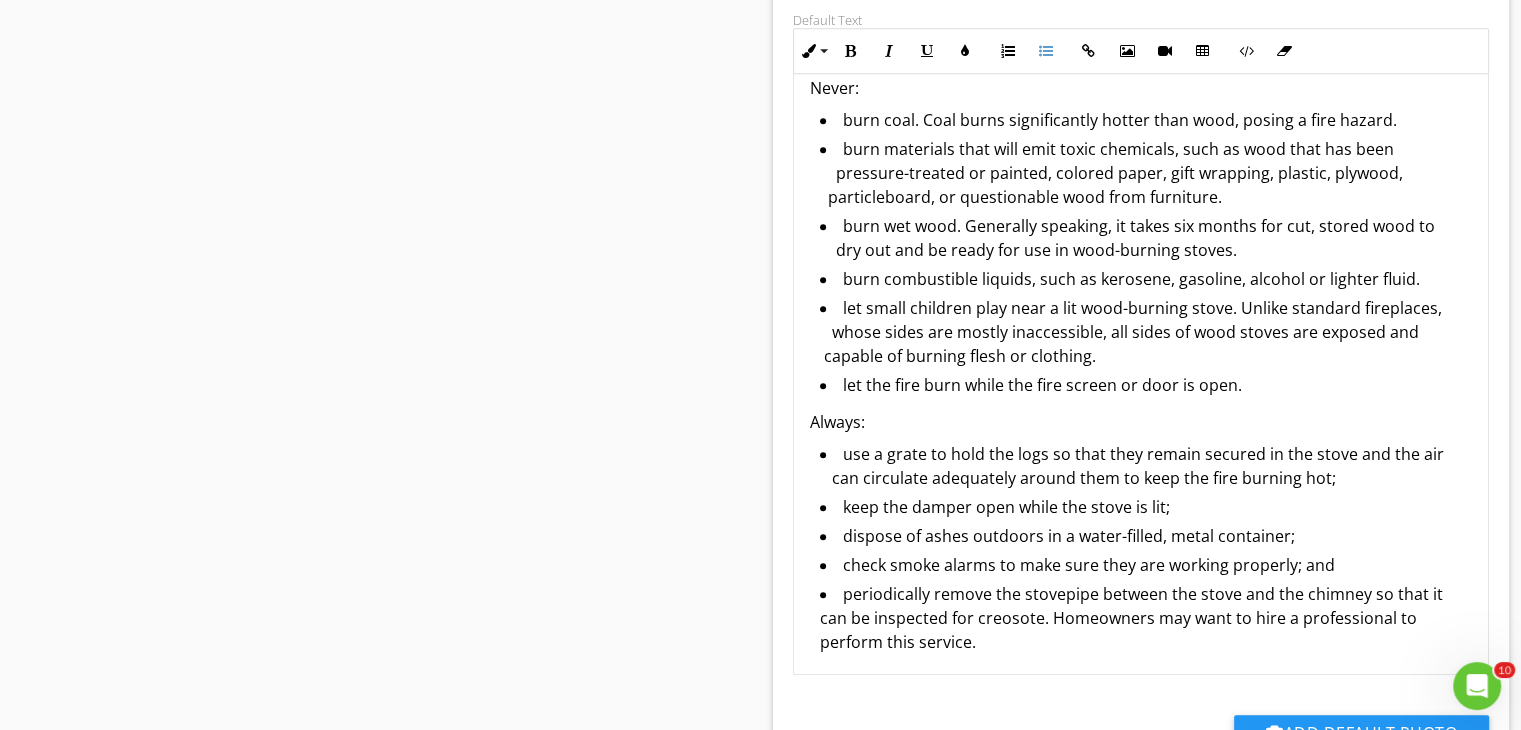 click on "periodically remove the stovepipe between the stove and the chimney so that it can be inspected for creosote. Homeowners may want to hire a professional to perform this service." at bounding box center (1146, 620) 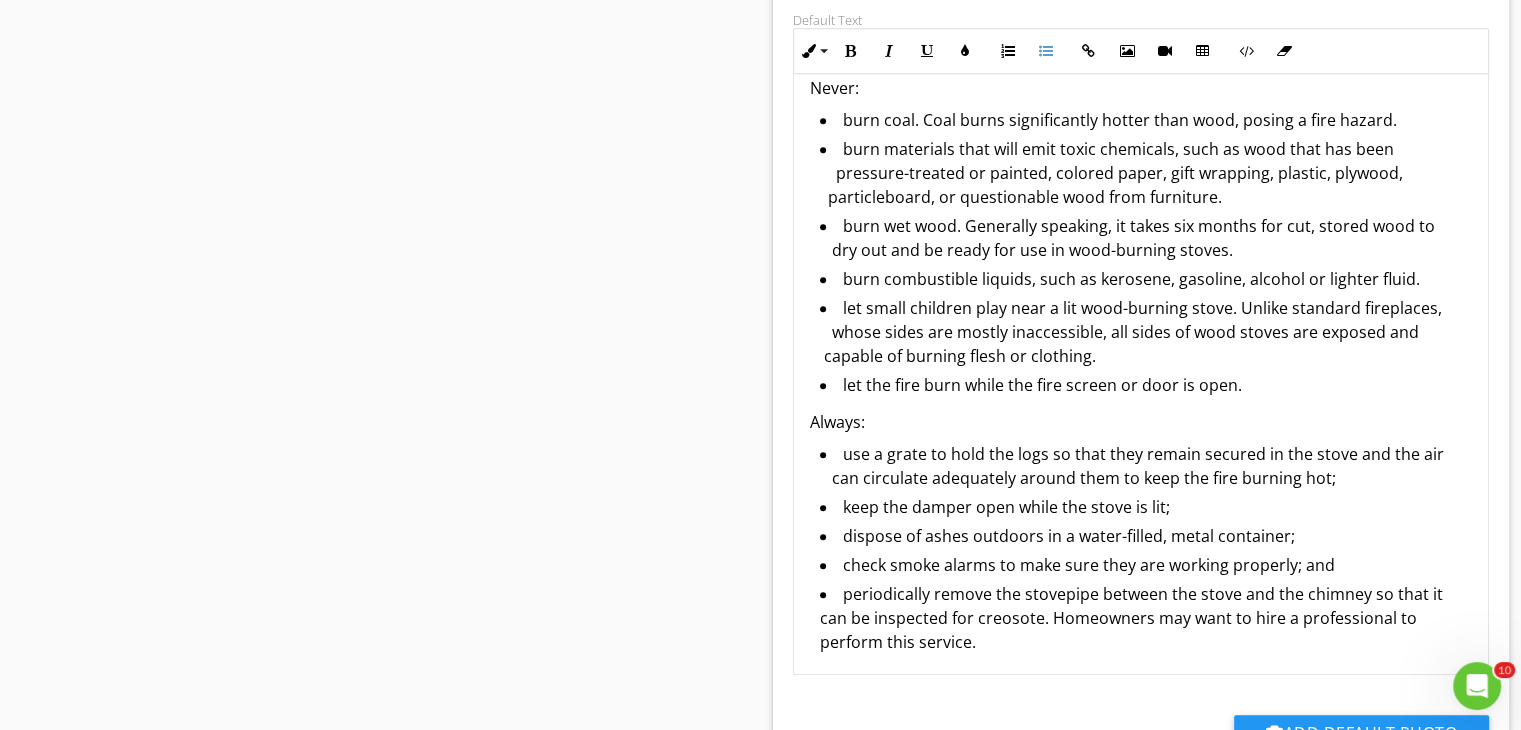 click on "periodically remove the stovepipe between the stove and the chimney so that it can be inspected for creosote. Homeowners may want to hire a professional to perform this service." at bounding box center [1146, 620] 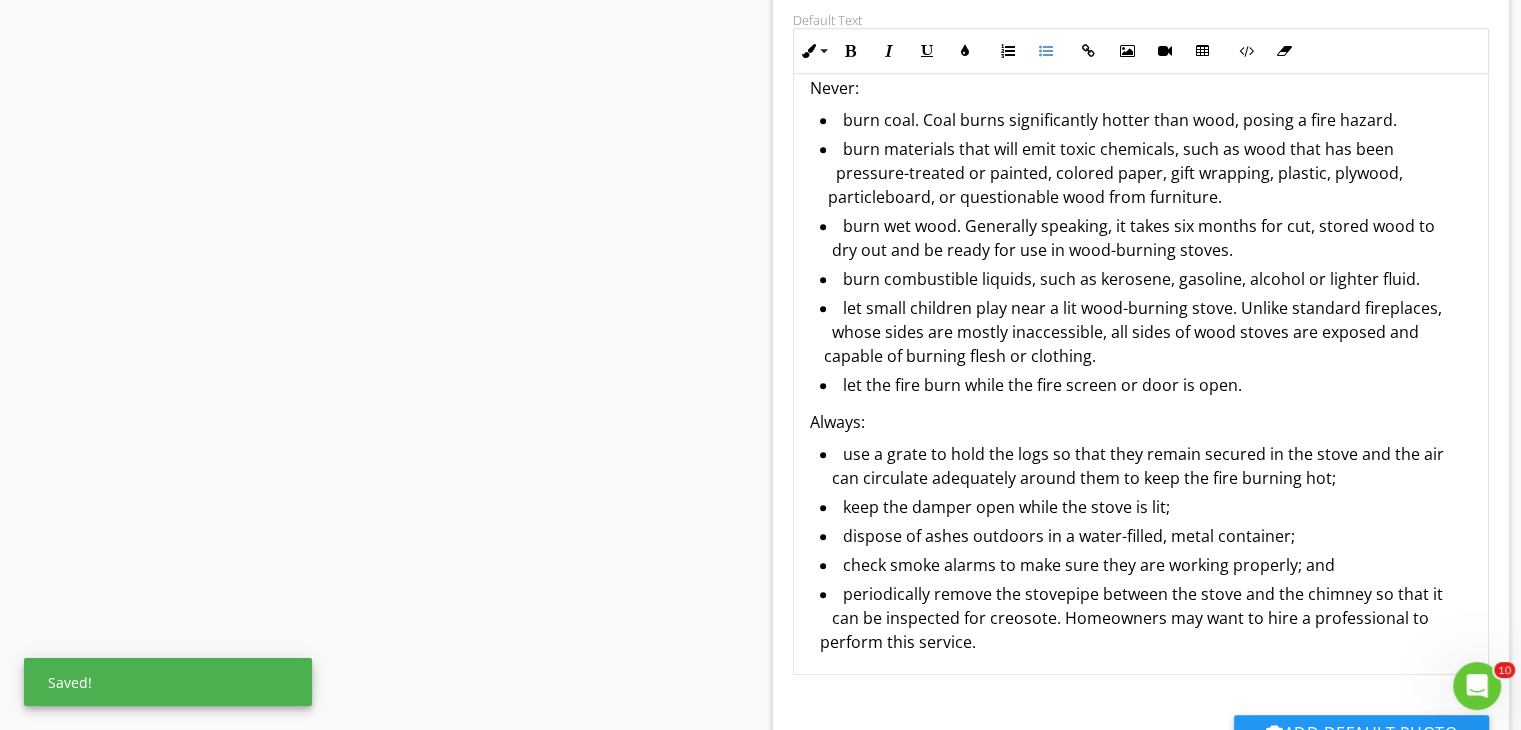click on "periodically remove the stovepipe between the stove and the chimney so that it           can be inspected for creosote. Homeowners may want to hire a professional to perform this service." at bounding box center [1146, 620] 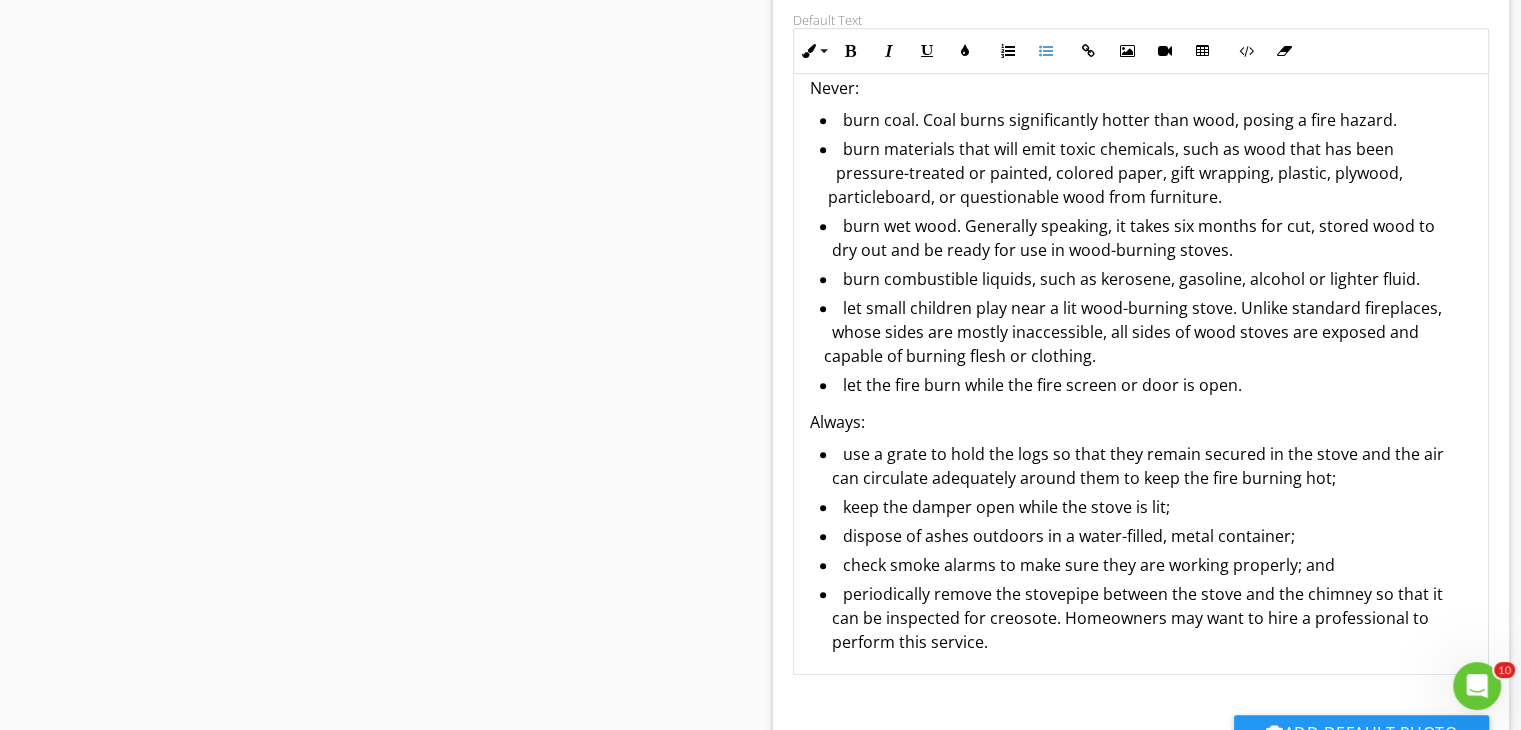 click on "periodically remove the stovepipe between the stove and the chimney so that it           can be inspected for creosote. Homeowners may want to hire a professional to             perform this service." at bounding box center (1146, 620) 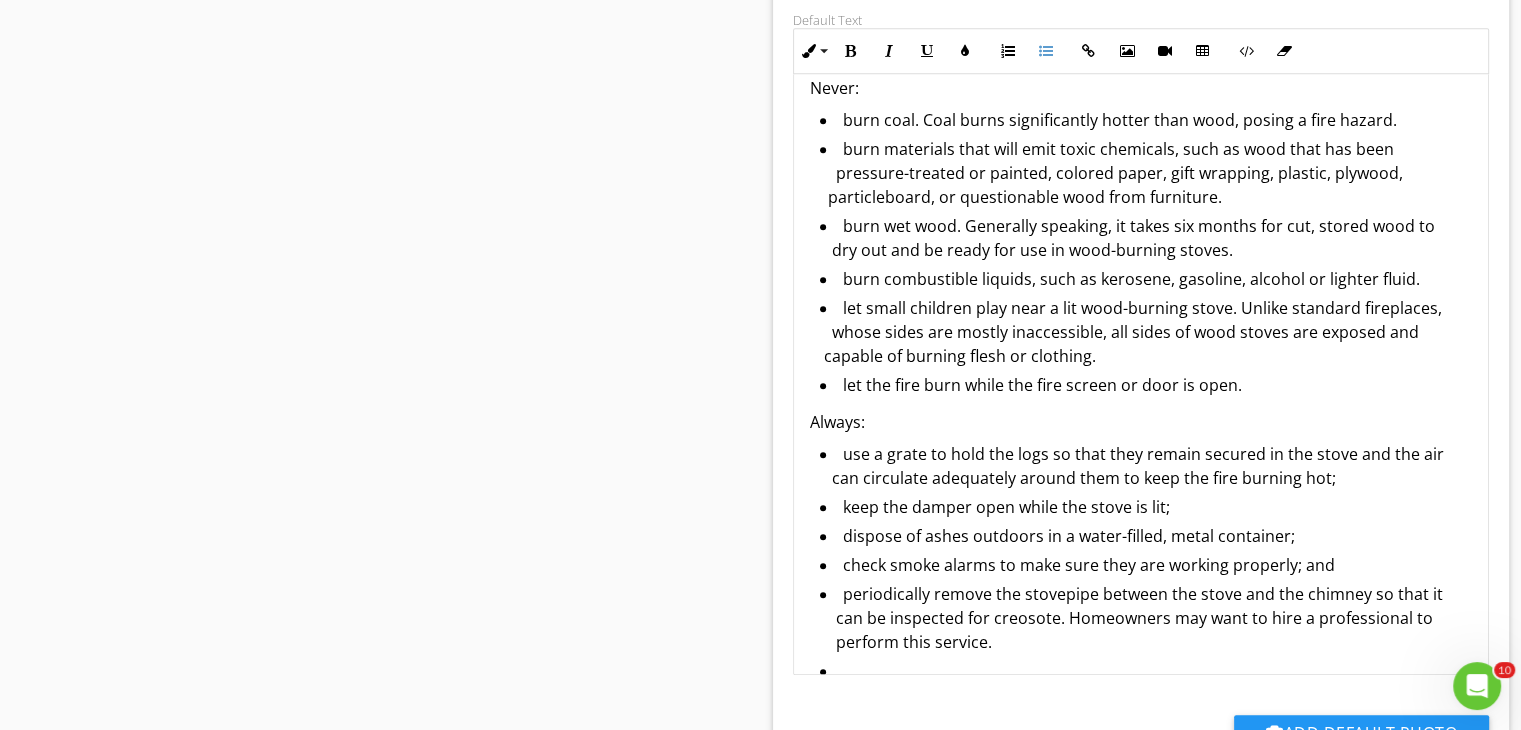 scroll, scrollTop: 84, scrollLeft: 0, axis: vertical 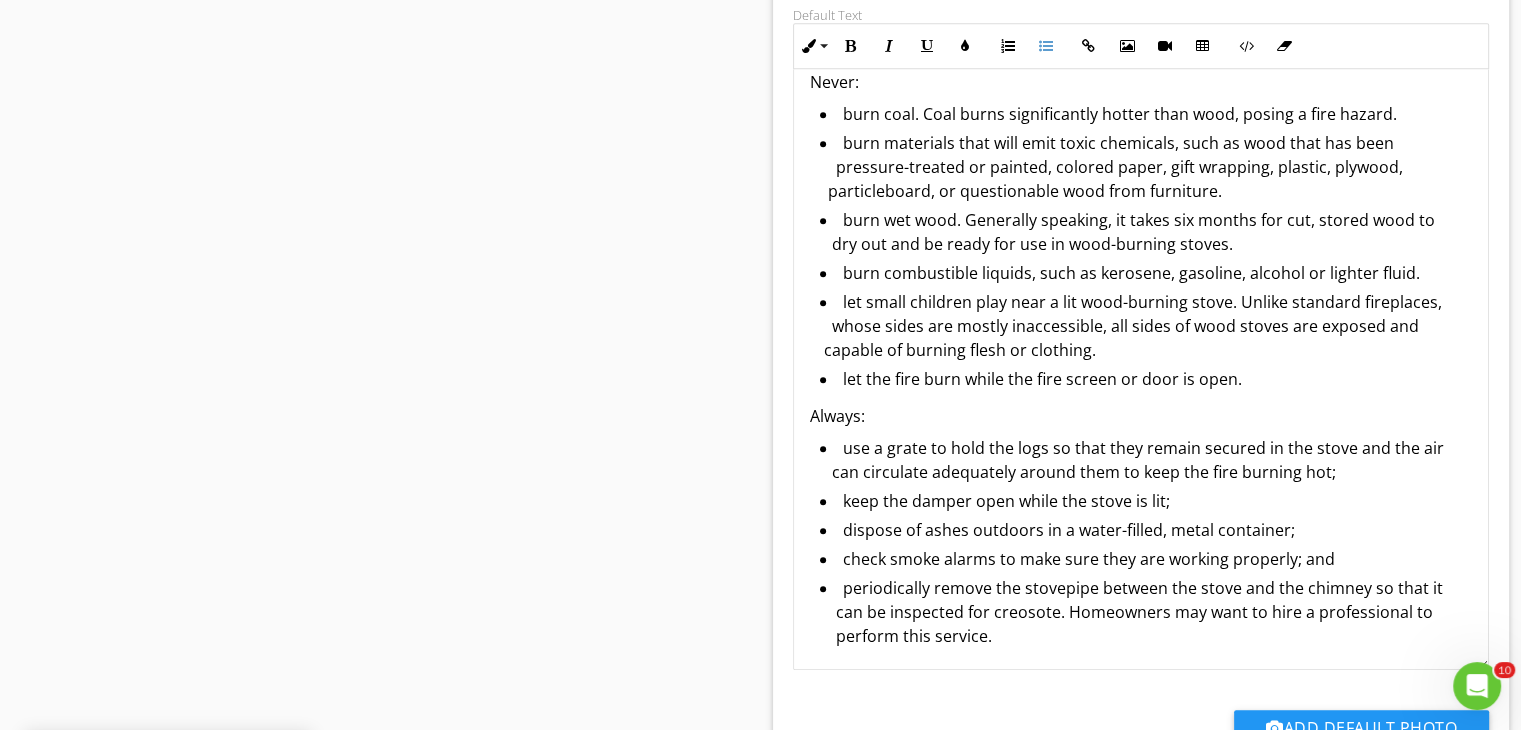 click on "To ensure safe and efficient use of wood-burning stoves, the following tips are recommended clients. Never: burn coal. Coal burns significantly hotter than wood, posing a fire hazard. burn materials that will emit toxic chemicals, such as wood that has been                       pressure-treated or painted, colored paper, gift wrapping, plastic, plywood,                   particleboard, or questionable wood from furniture. burn wet wood. Generally speaking, it takes six months for cut, stored wood to            dry out and be ready for use in wood-burning stoves. burn combustible liquids, such as kerosene, gasoline, alcohol or lighter fluid. let small children play near a lit wood-burning stove. Unlike standard fireplaces,           whose sides are mostly inaccessible, all sides of wood stoves are exposed and               capable of burning flesh or clothing. let the fire burn while the fire screen or door is open. Always: keep the damper open while the stove is lit;" at bounding box center [1141, 329] 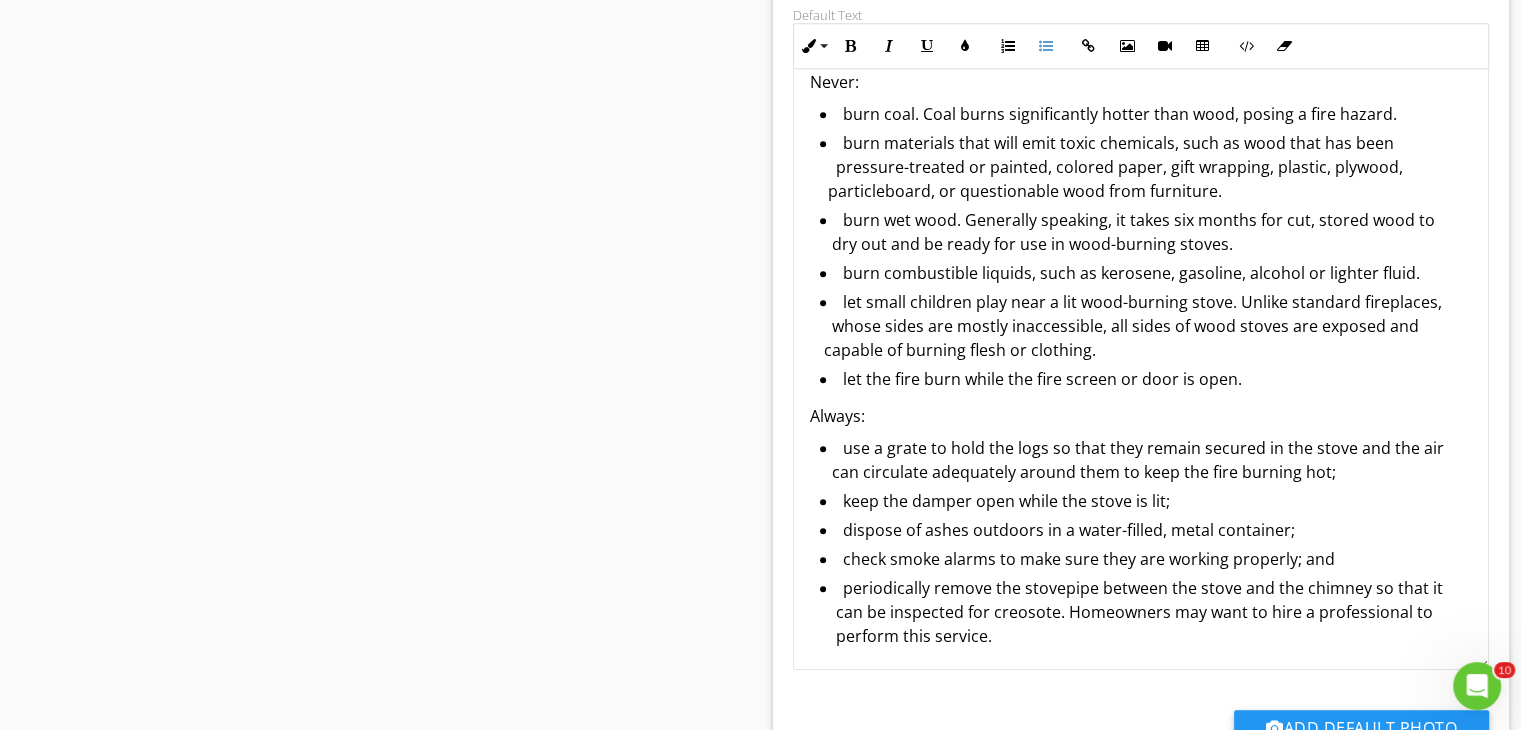click on "periodically remove the stovepipe between the stove and the chimney so that it           can be inspected for creosote. Homeowners may want to hire a professional to             perform this service." at bounding box center [1146, 614] 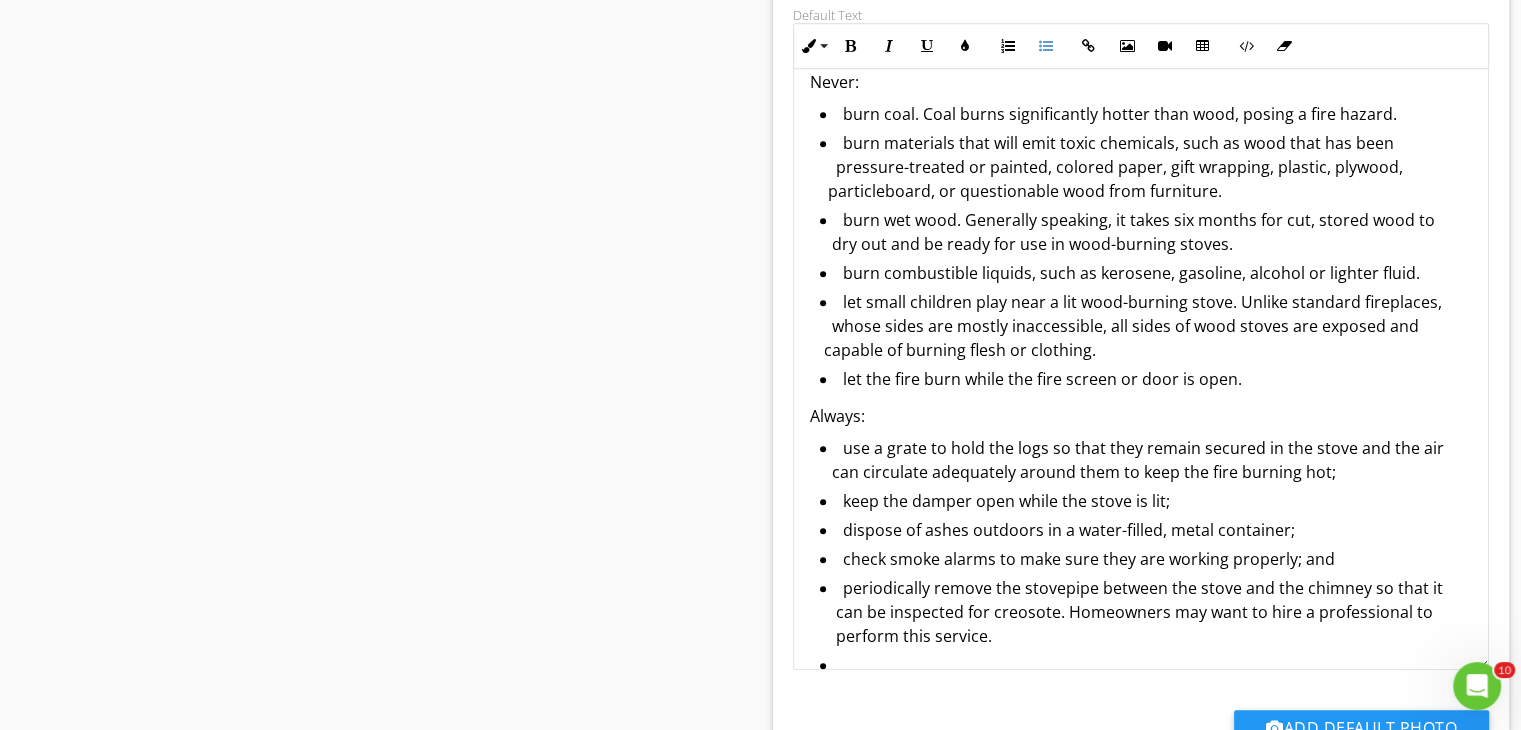 scroll, scrollTop: 84, scrollLeft: 0, axis: vertical 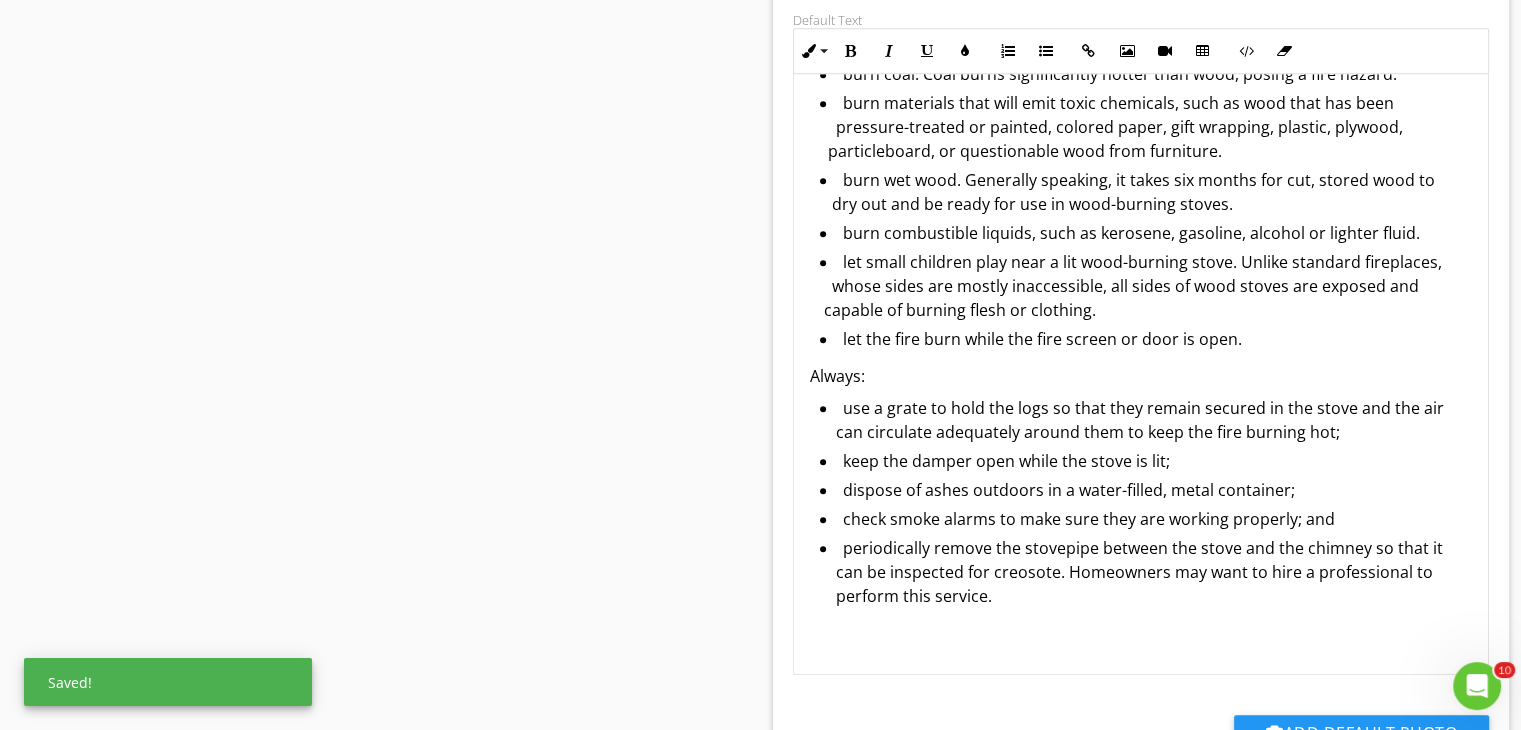 click on "To ensure safe and efficient use of wood-burning stoves, the following tips are recommended clients. Never: burn coal. Coal burns significantly hotter than wood, posing a fire hazard. burn materials that will emit toxic chemicals, such as wood that has been                       pressure-treated or painted, colored paper, gift wrapping, plastic, plywood,                   particleboard, or questionable wood from furniture. burn wet wood. Generally speaking, it takes six months for cut, stored wood to            dry out and be ready for use in wood-burning stoves. burn combustible liquids, such as kerosene, gasoline, alcohol or lighter fluid. let small children play near a lit wood-burning stove. Unlike standard fireplaces,           whose sides are mostly inaccessible, all sides of wood stoves are exposed and               capable of burning flesh or clothing. let the fire burn while the fire screen or door is open. Always: keep the damper open while the stove is lit;" at bounding box center [1141, 325] 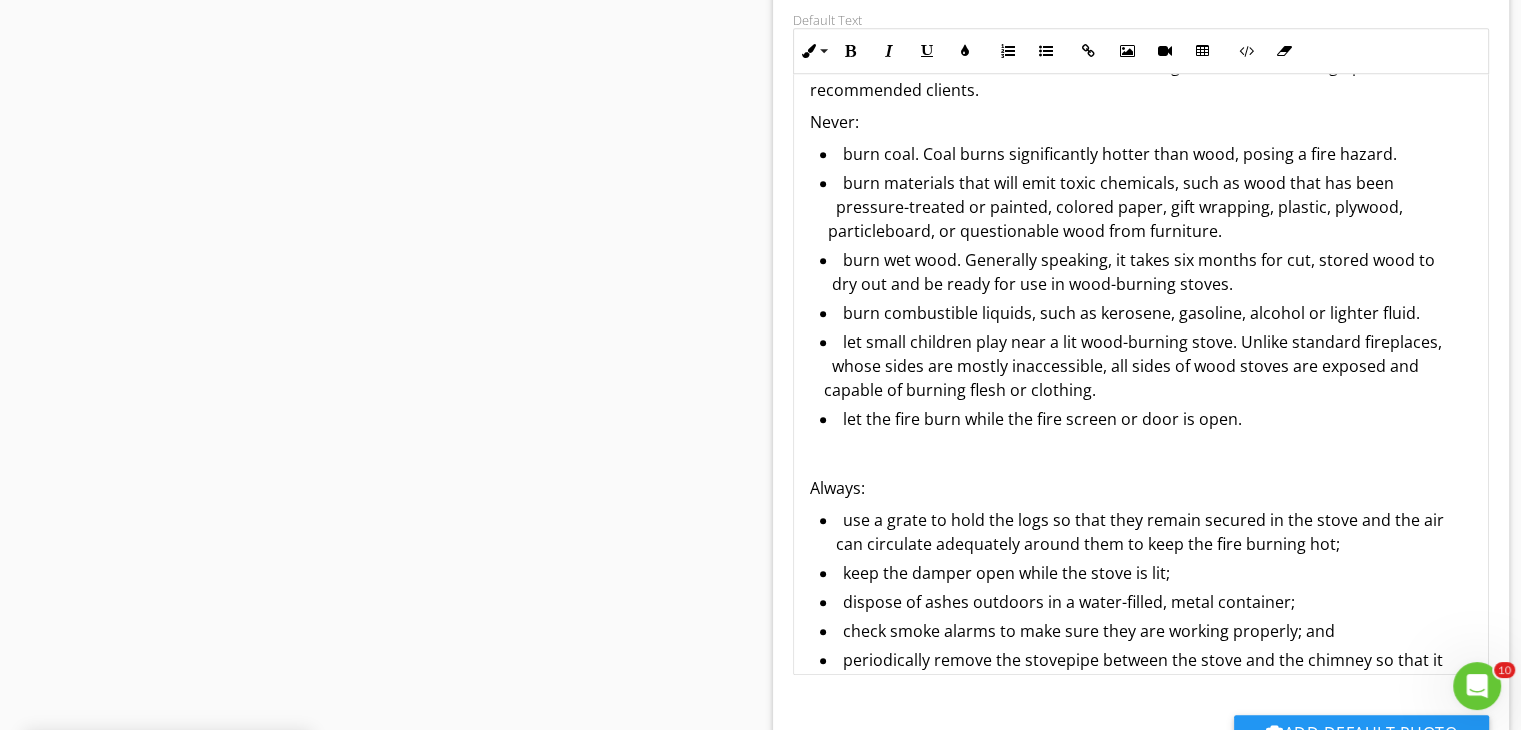 scroll, scrollTop: 4, scrollLeft: 0, axis: vertical 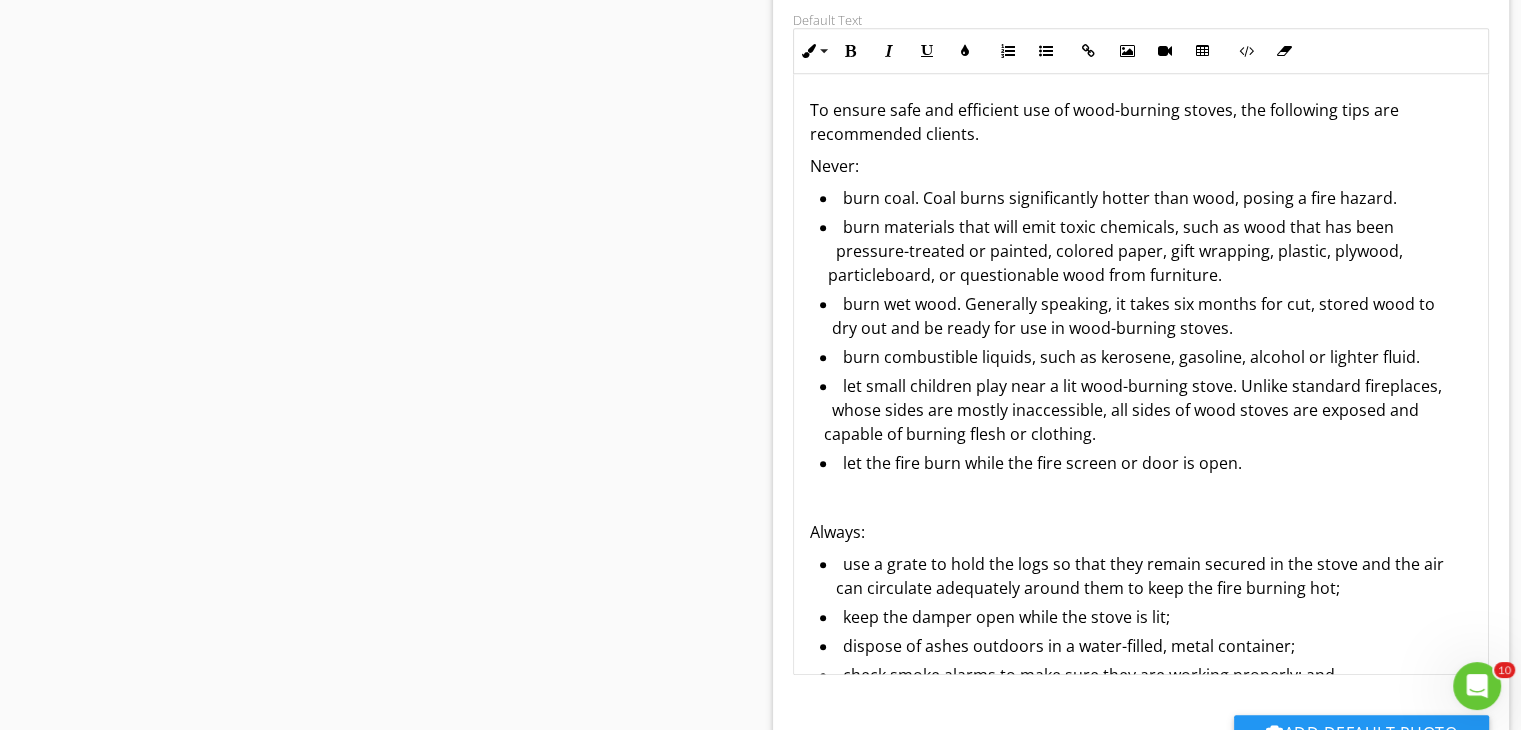 click on "To ensure safe and efficient use of wood-burning stoves, the following tips are recommended clients. Never: burn coal. Coal burns significantly hotter than wood, posing a fire hazard. burn materials that will emit toxic chemicals, such as wood that has been                       pressure-treated or painted, colored paper, gift wrapping, plastic, plywood,                   particleboard, or questionable wood from furniture. burn wet wood. Generally speaking, it takes six months for cut, stored wood to            dry out and be ready for use in wood-burning stoves. burn combustible liquids, such as kerosene, gasoline, alcohol or lighter fluid. let small children play near a lit wood-burning stove. Unlike standard fireplaces,           whose sides are mostly inaccessible, all sides of wood stoves are exposed and               capable of burning flesh or clothing. let the fire burn while the fire screen or door is open. Always: keep the damper open while the stove is lit;" at bounding box center [1141, 465] 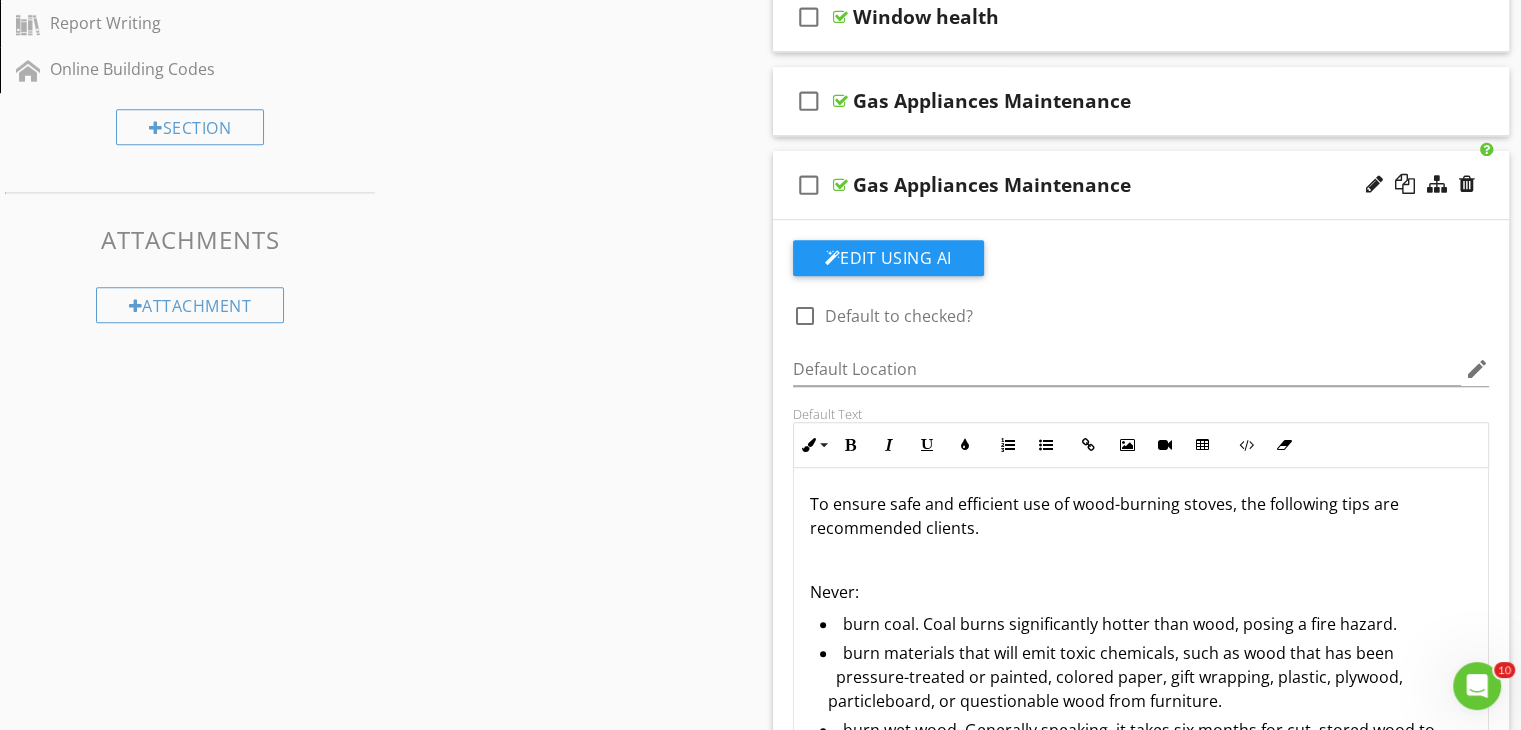 scroll, scrollTop: 1211, scrollLeft: 0, axis: vertical 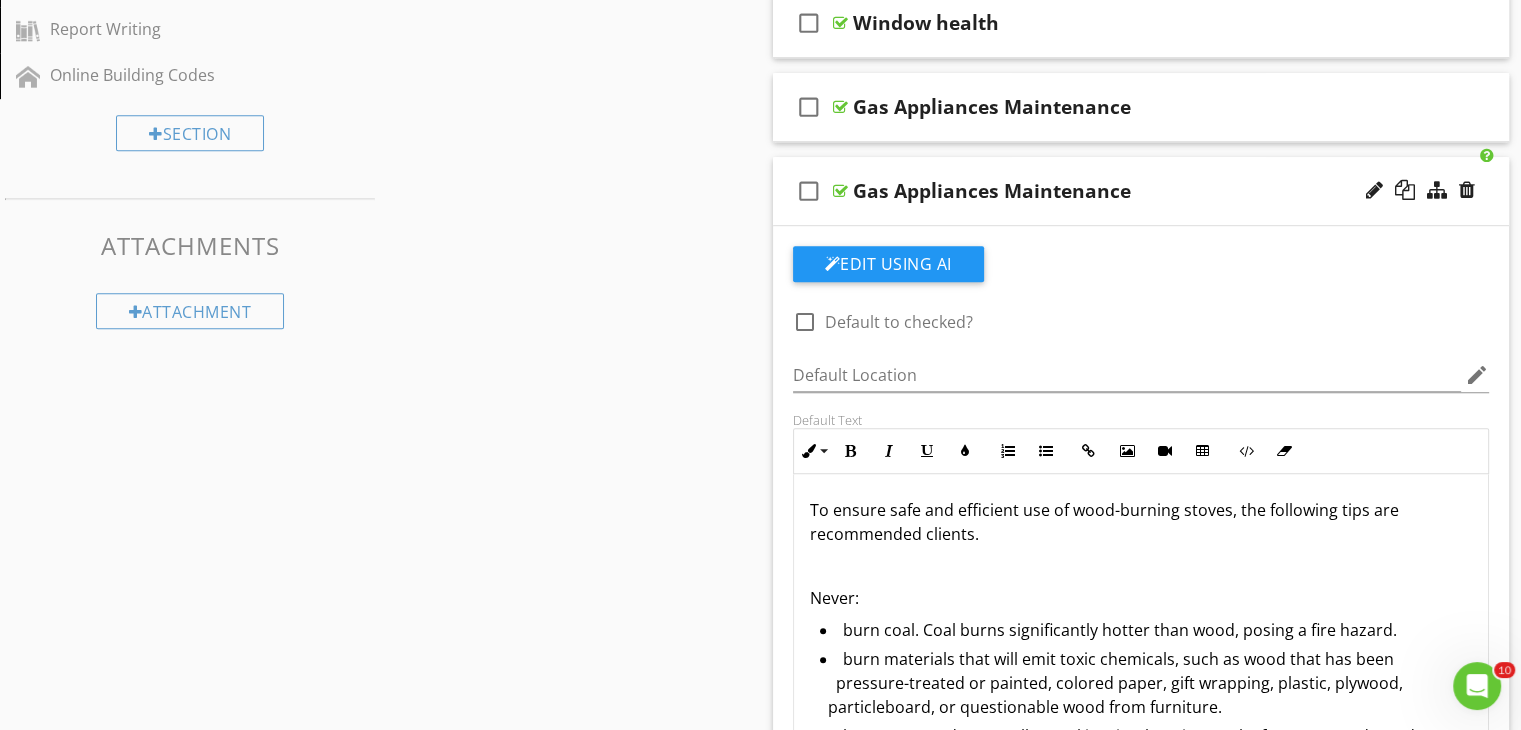 click on "check_box_outline_blank
Gas Appliances Maintenance" at bounding box center (1141, 191) 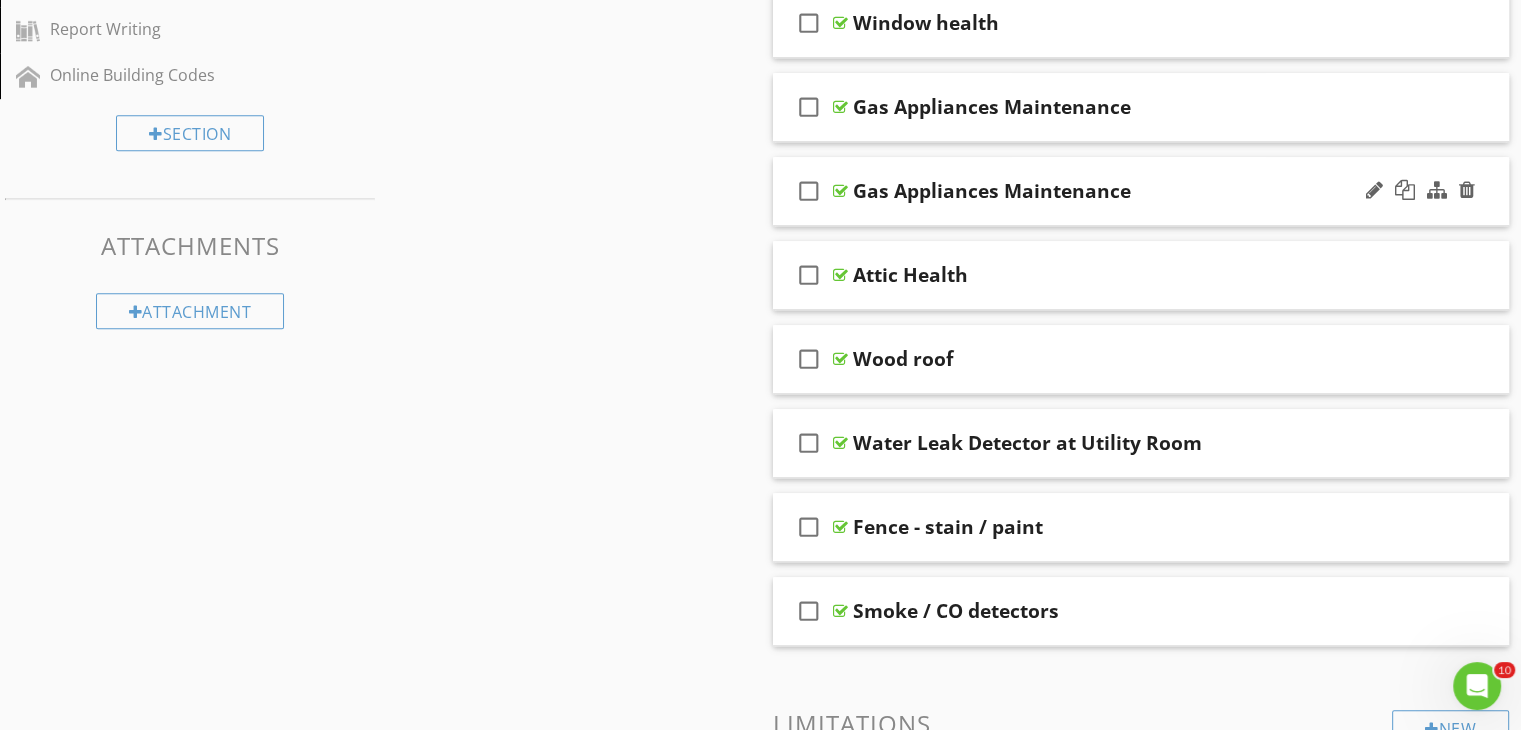click on "Gas Appliances Maintenance" at bounding box center [992, 191] 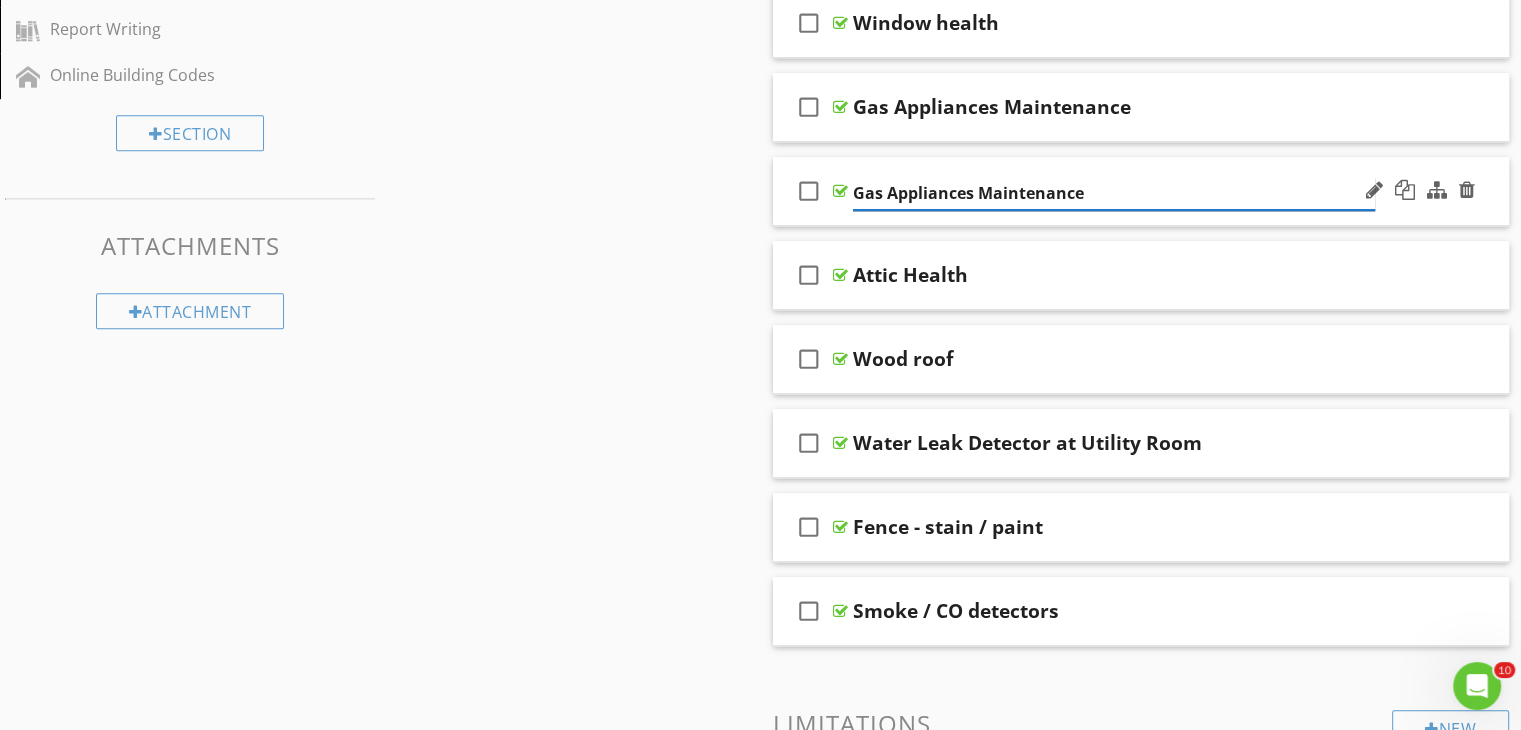click on "Gas Appliances Maintenance" at bounding box center (1114, 193) 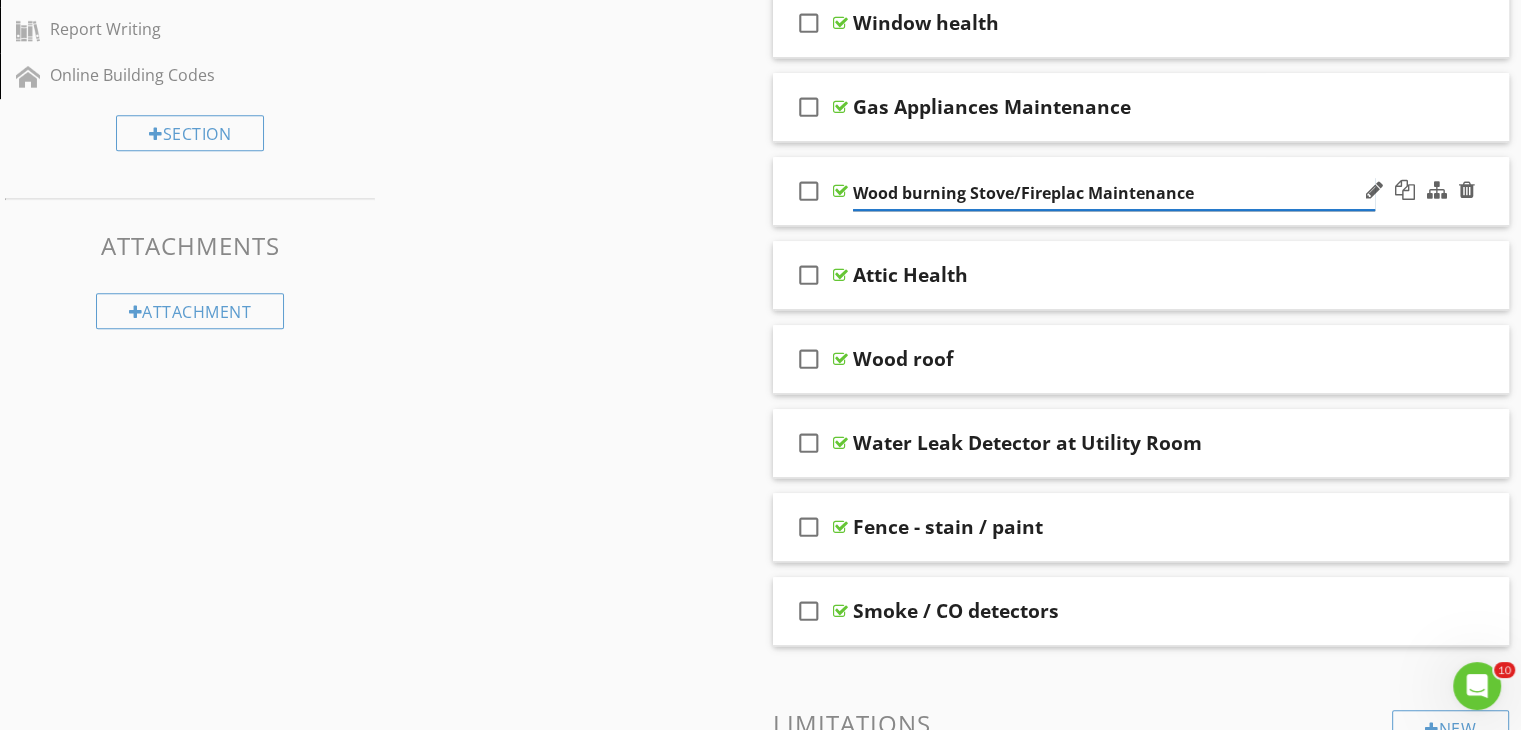 type on "Wood burning Stove/Fireplace Maintenance" 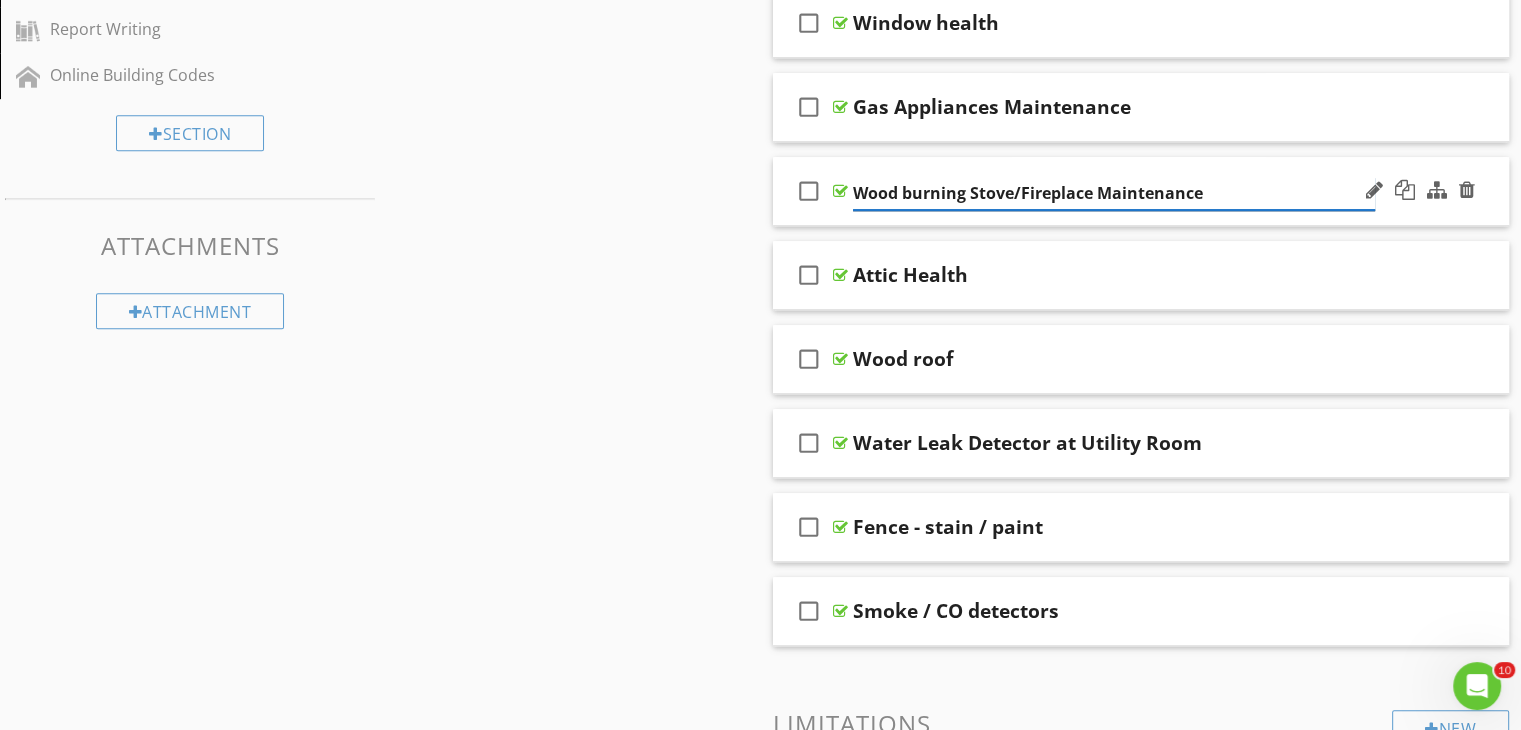 click on "Wood burning Stove/Fireplace Maintenance" at bounding box center [1114, 193] 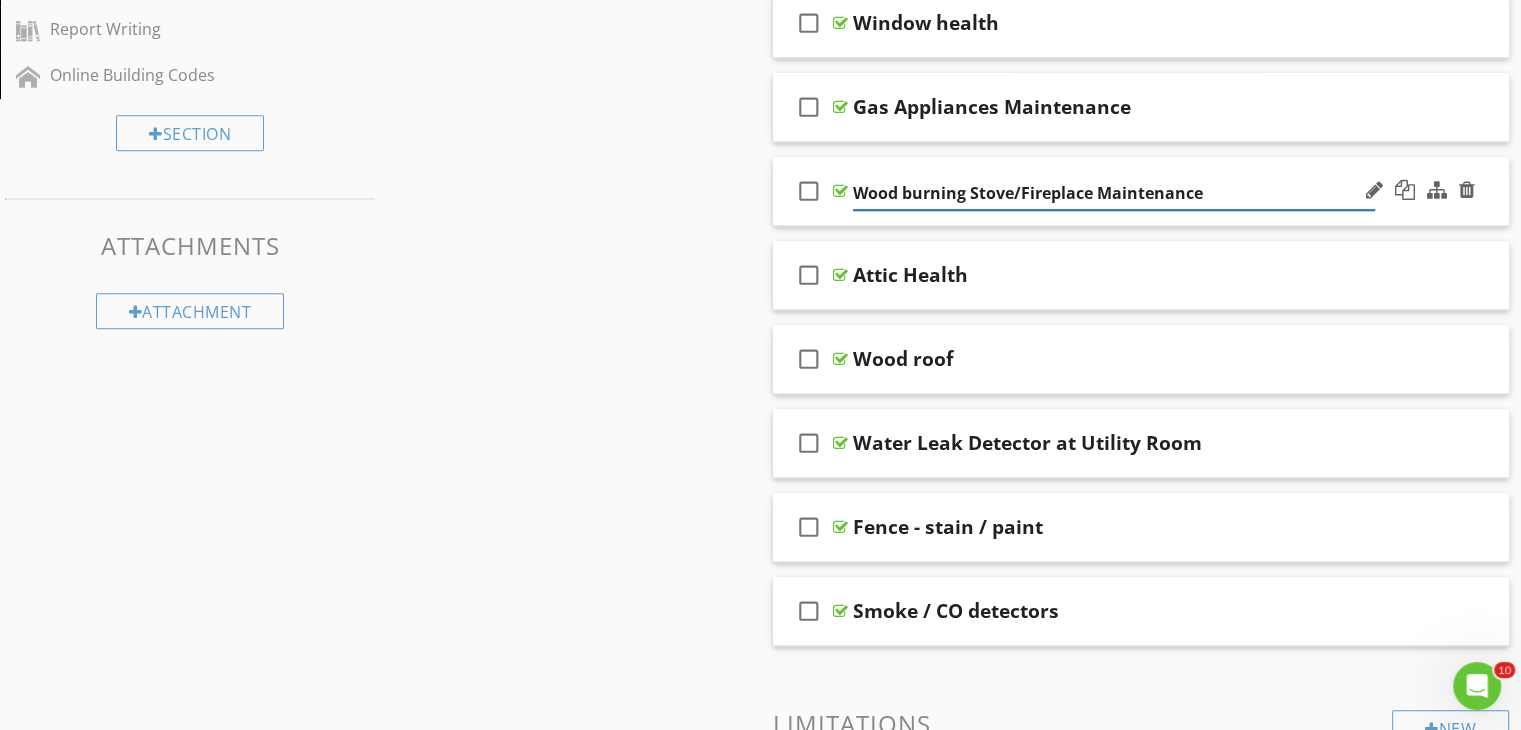 click on "check_box_outline_blank         Wood burning Stove/Fireplace Maintenance" at bounding box center [1141, 191] 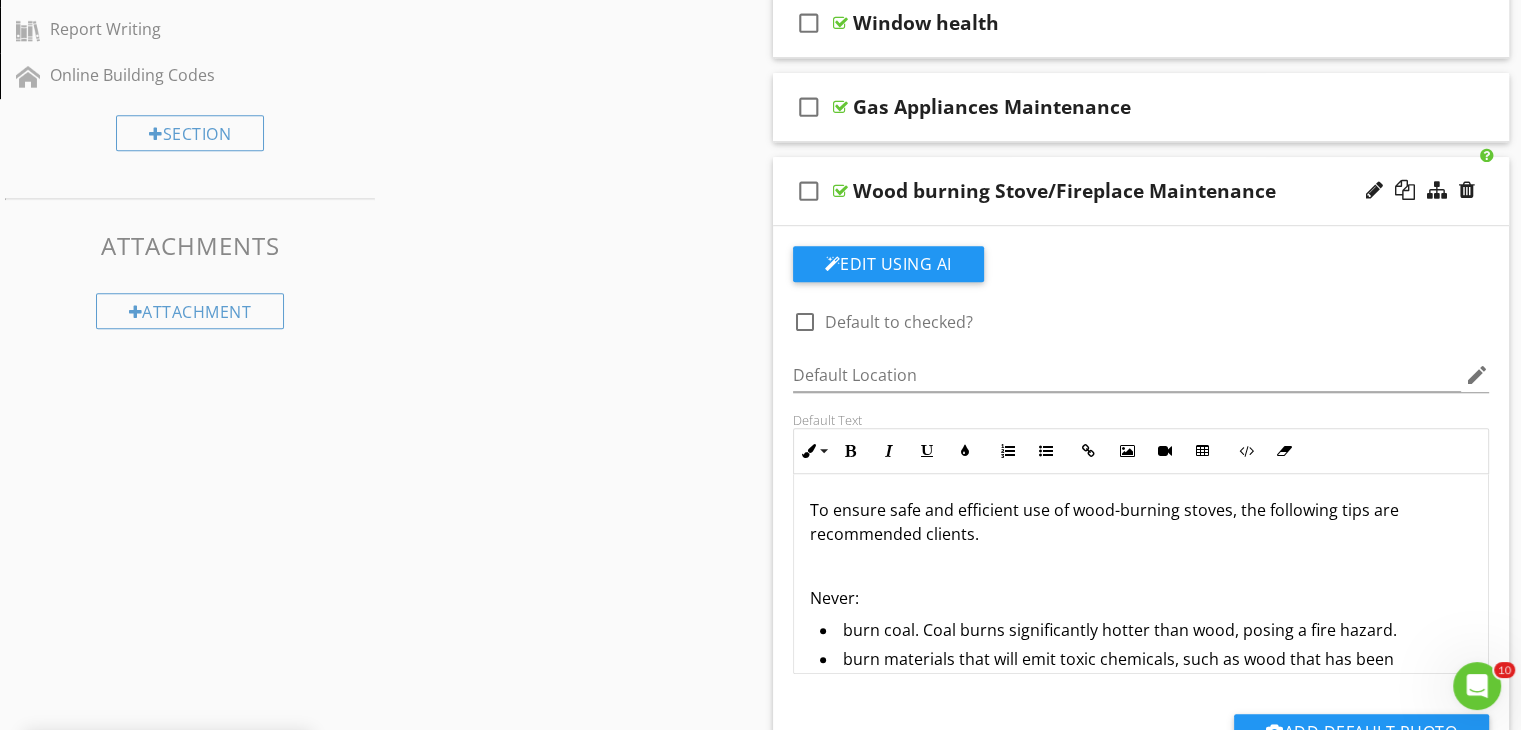 click on "check_box_outline_blank
Wood burning Stove/Fireplace Maintenance" at bounding box center [1141, 191] 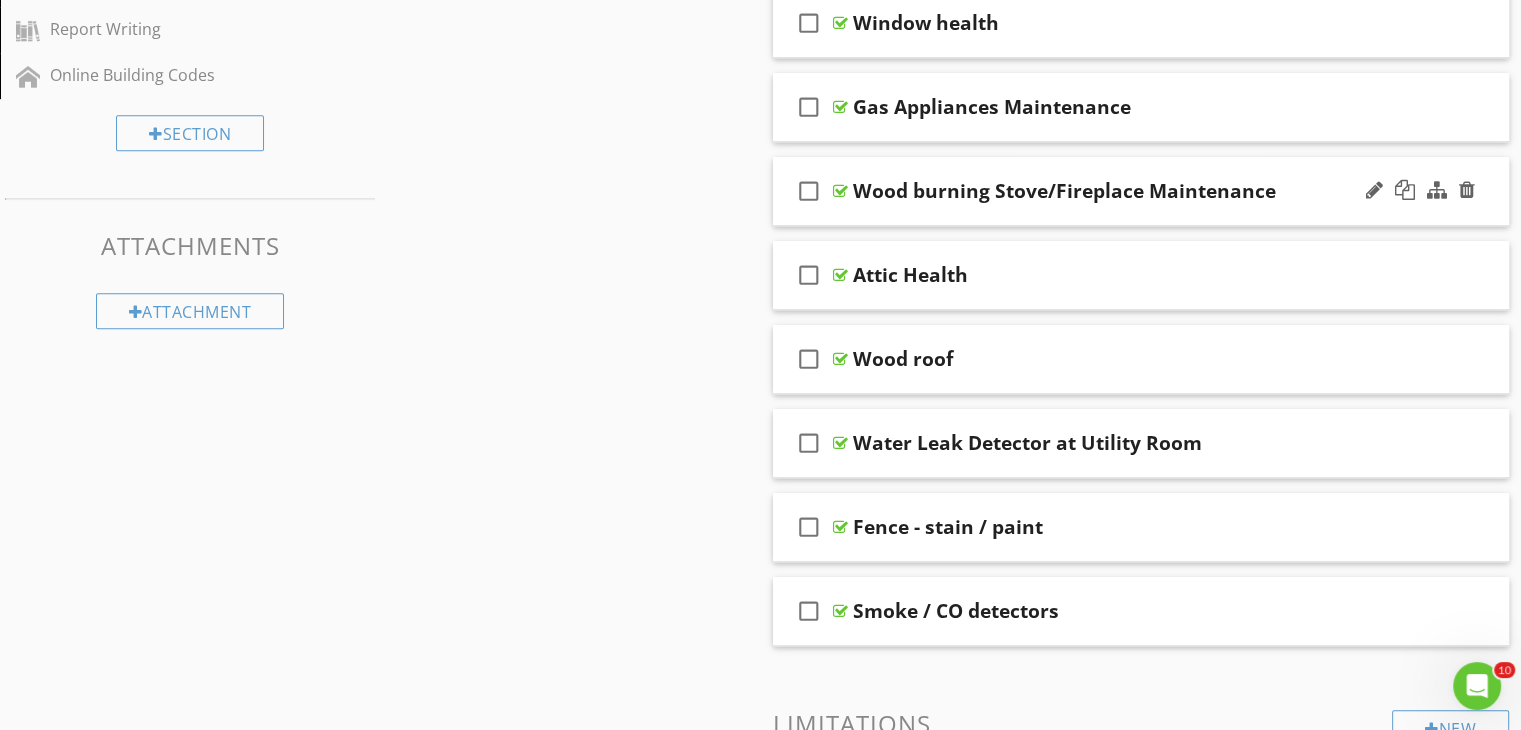 type 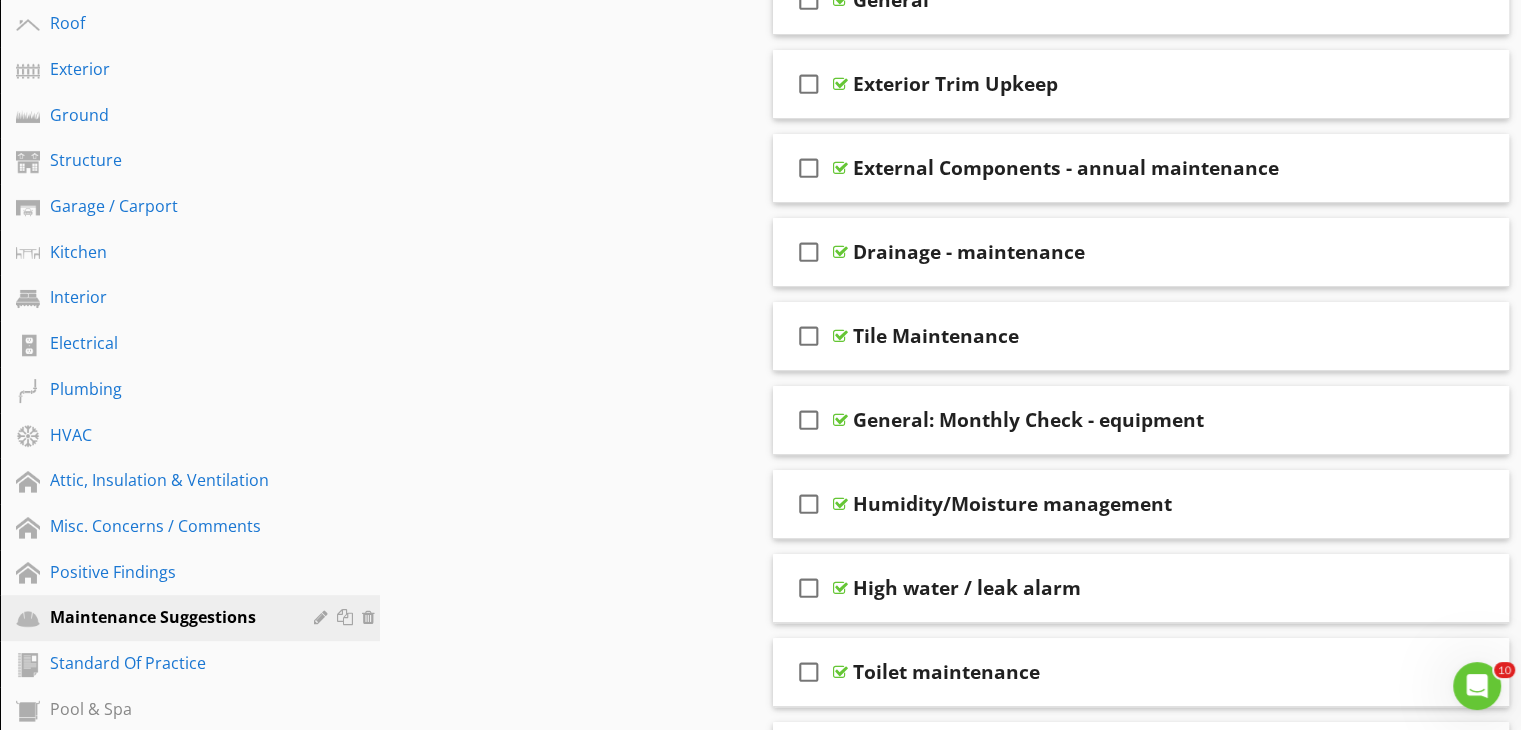 scroll, scrollTop: 371, scrollLeft: 0, axis: vertical 